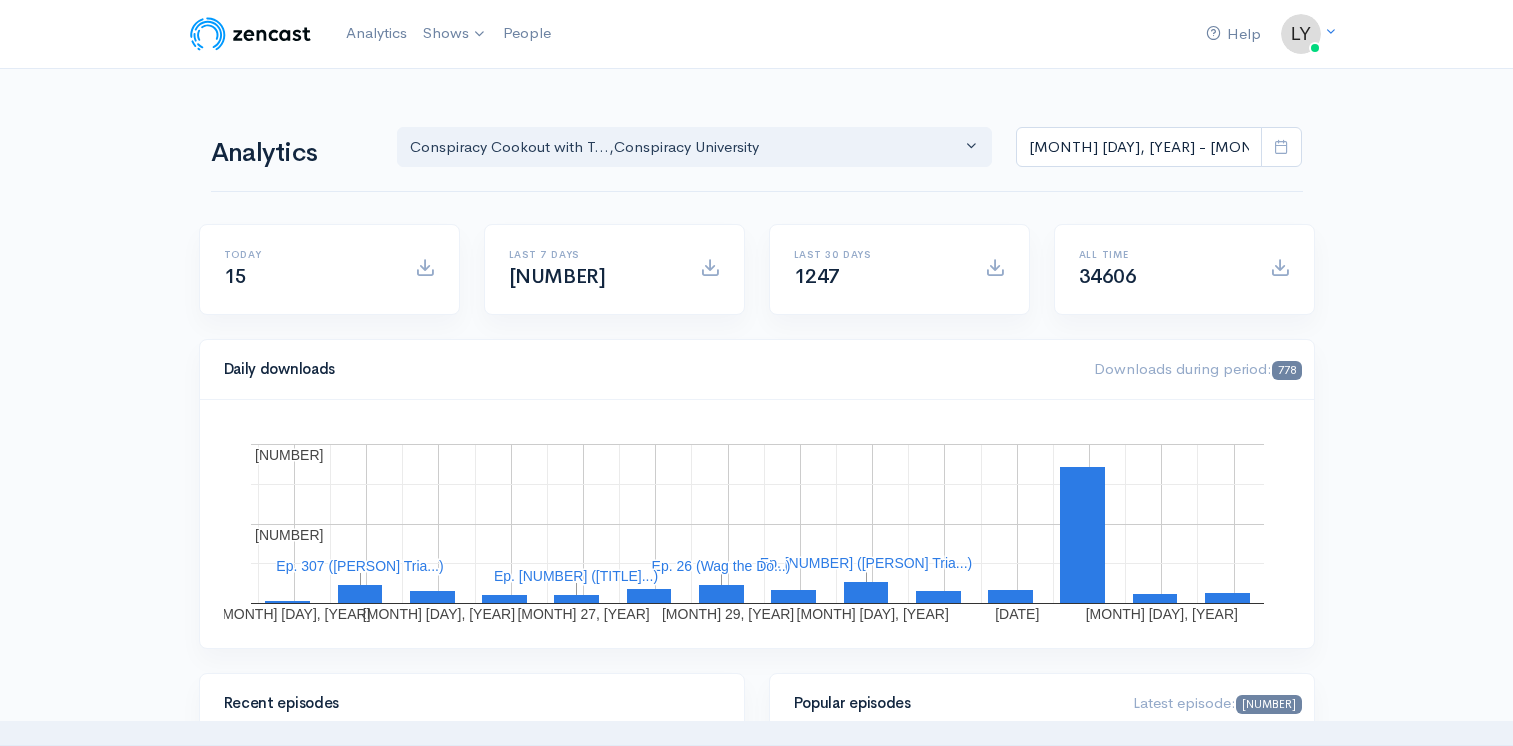 scroll, scrollTop: 0, scrollLeft: 0, axis: both 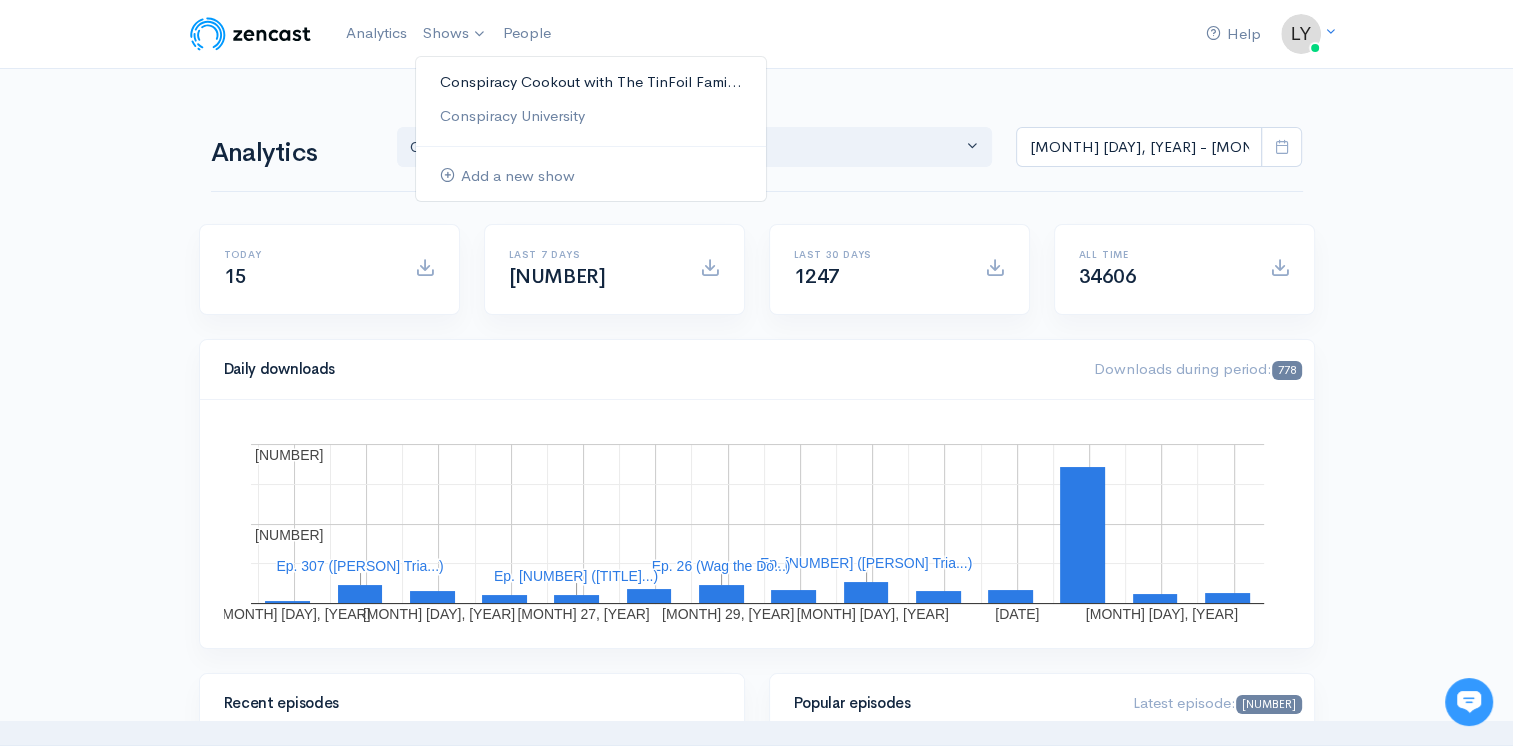 click on "Conspiracy Cookout with The TinFoil Fami..." at bounding box center [591, 82] 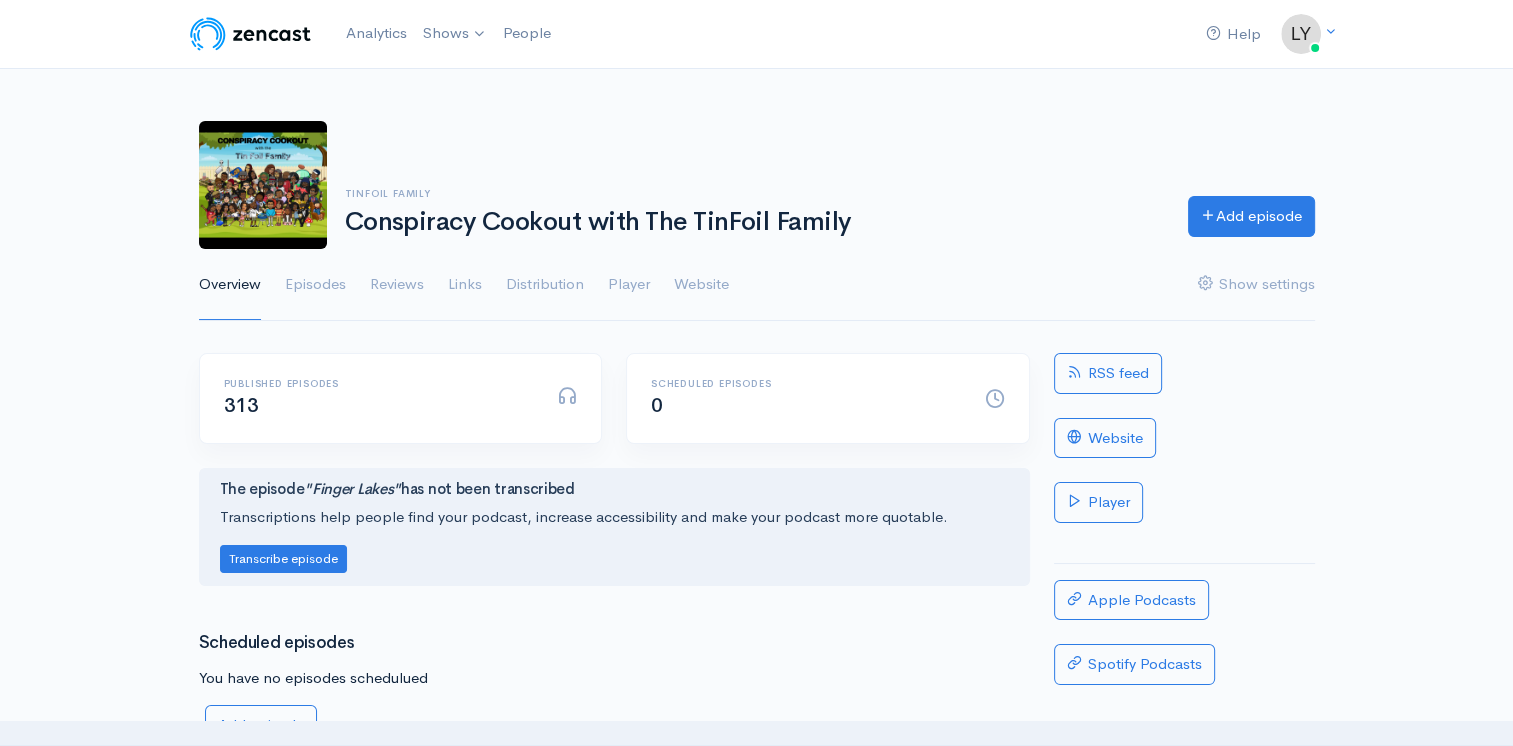 scroll, scrollTop: 0, scrollLeft: 0, axis: both 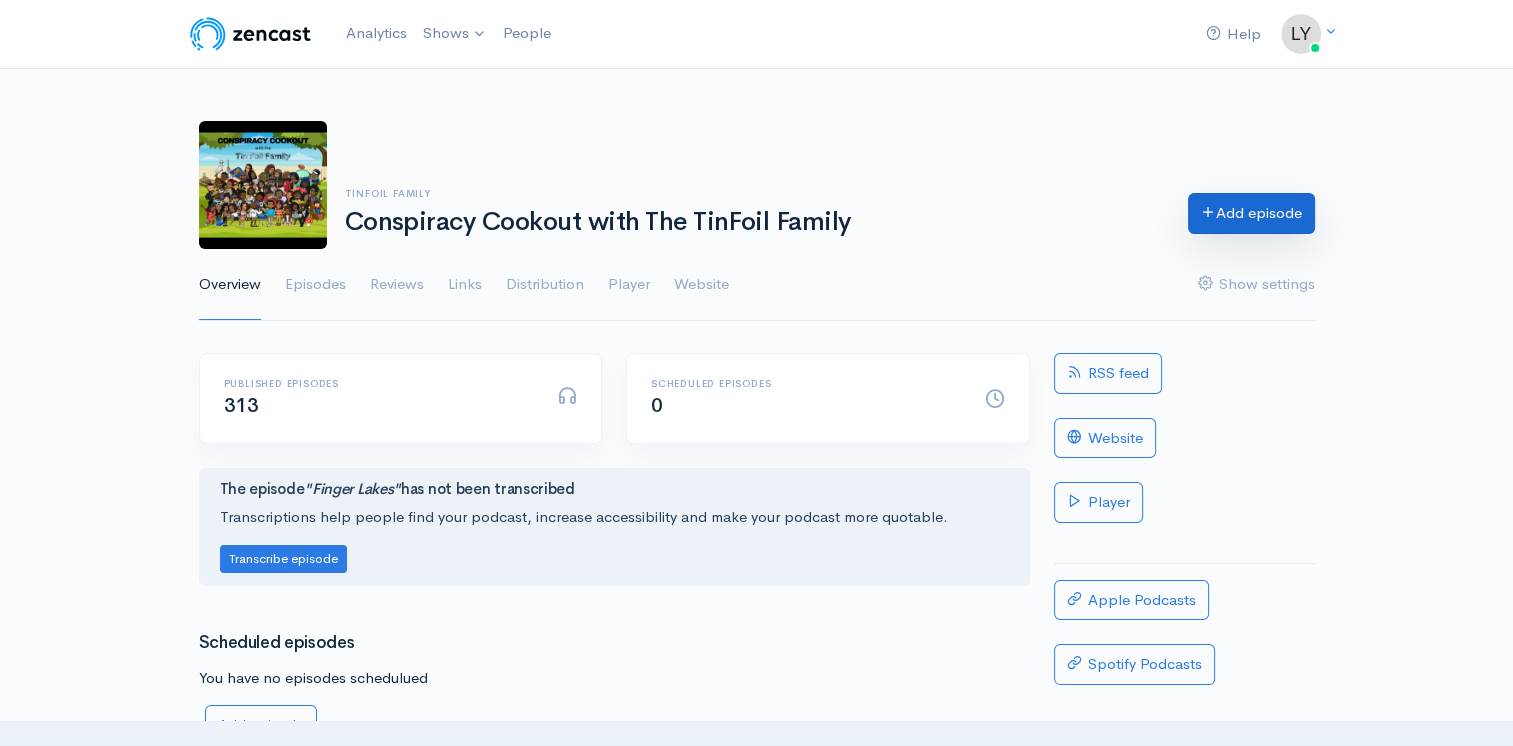 click on "Add episode" at bounding box center [1251, 213] 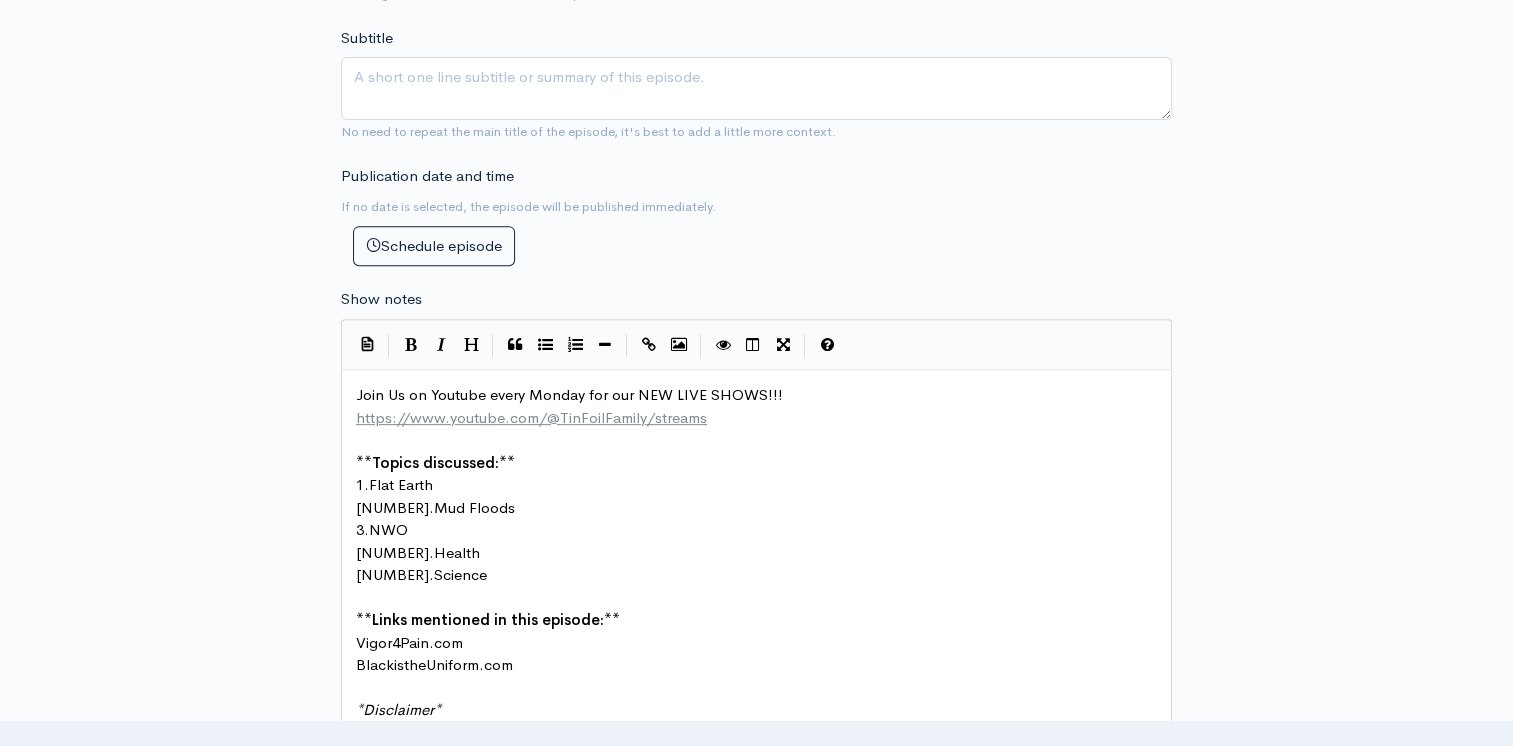 scroll, scrollTop: 800, scrollLeft: 0, axis: vertical 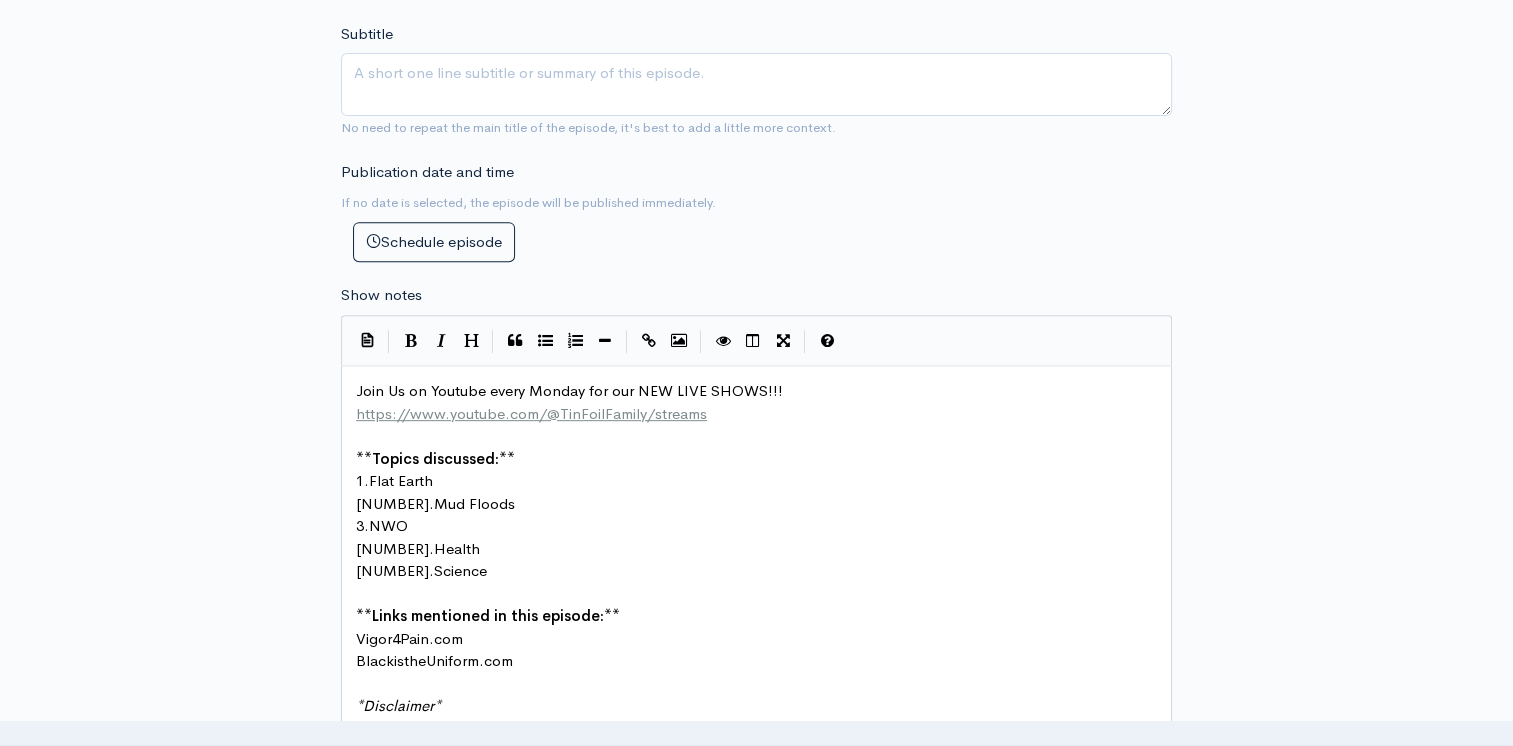click on "1.  Flat Earth" at bounding box center (764, 481) 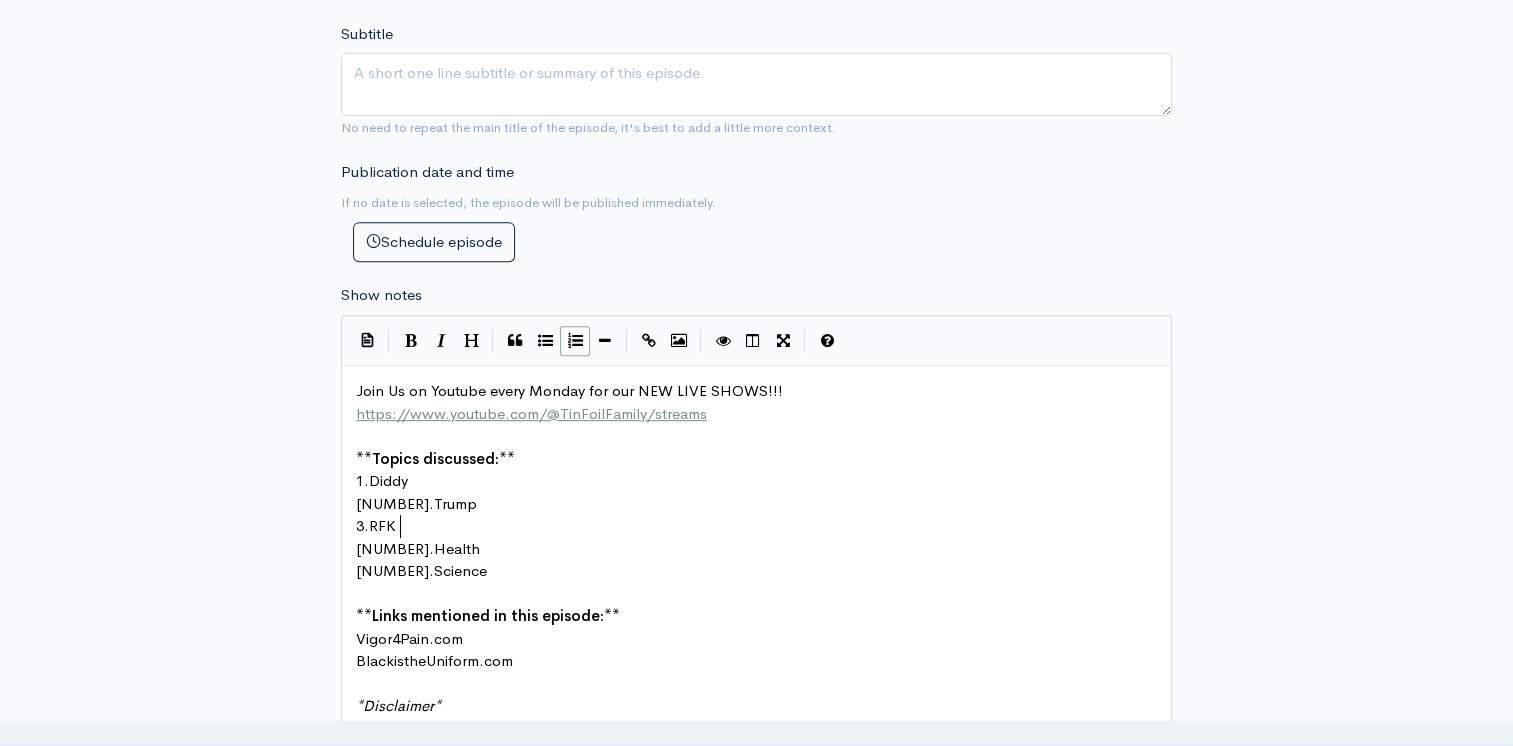 scroll, scrollTop: 7, scrollLeft: 25, axis: both 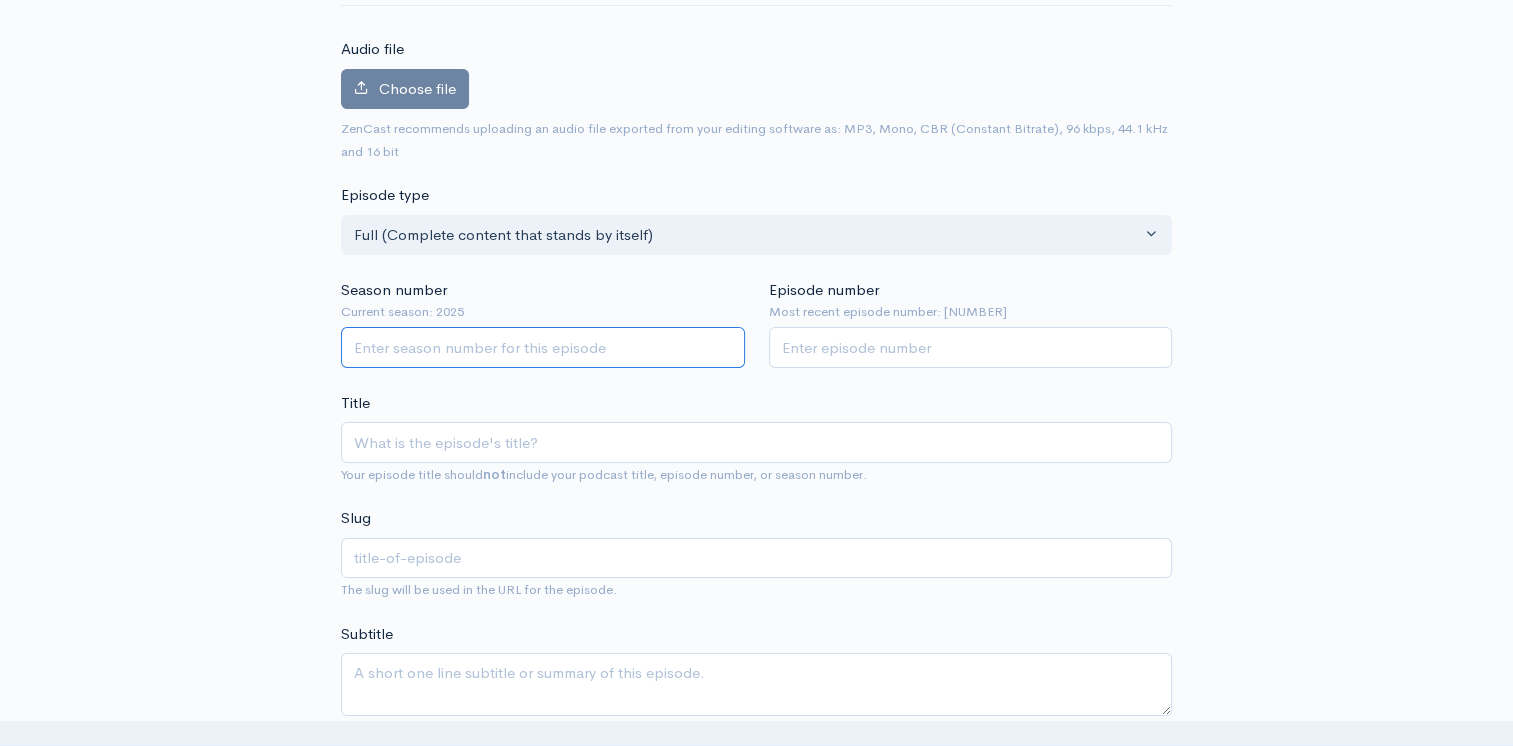 click on "Season number" at bounding box center [543, 347] 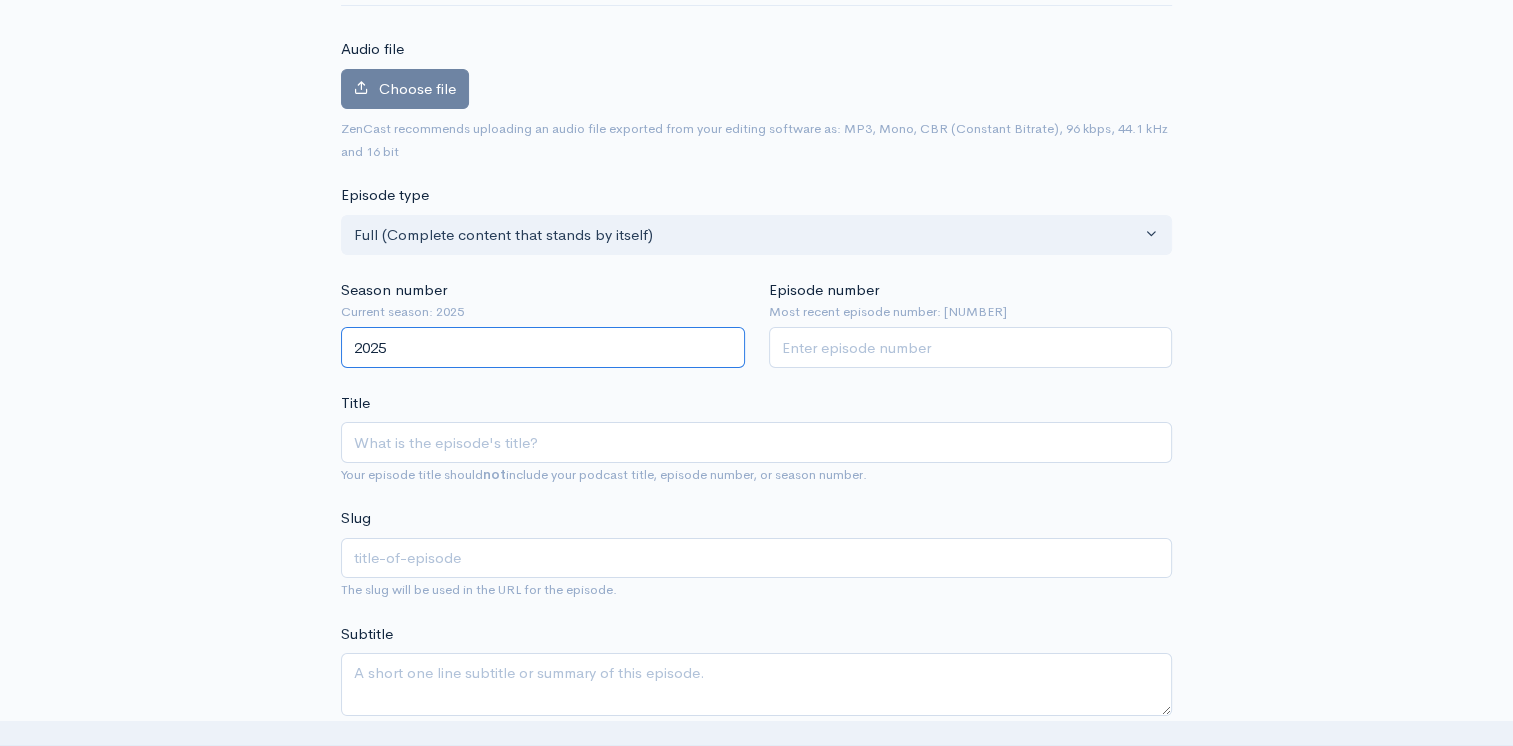 type on "2025" 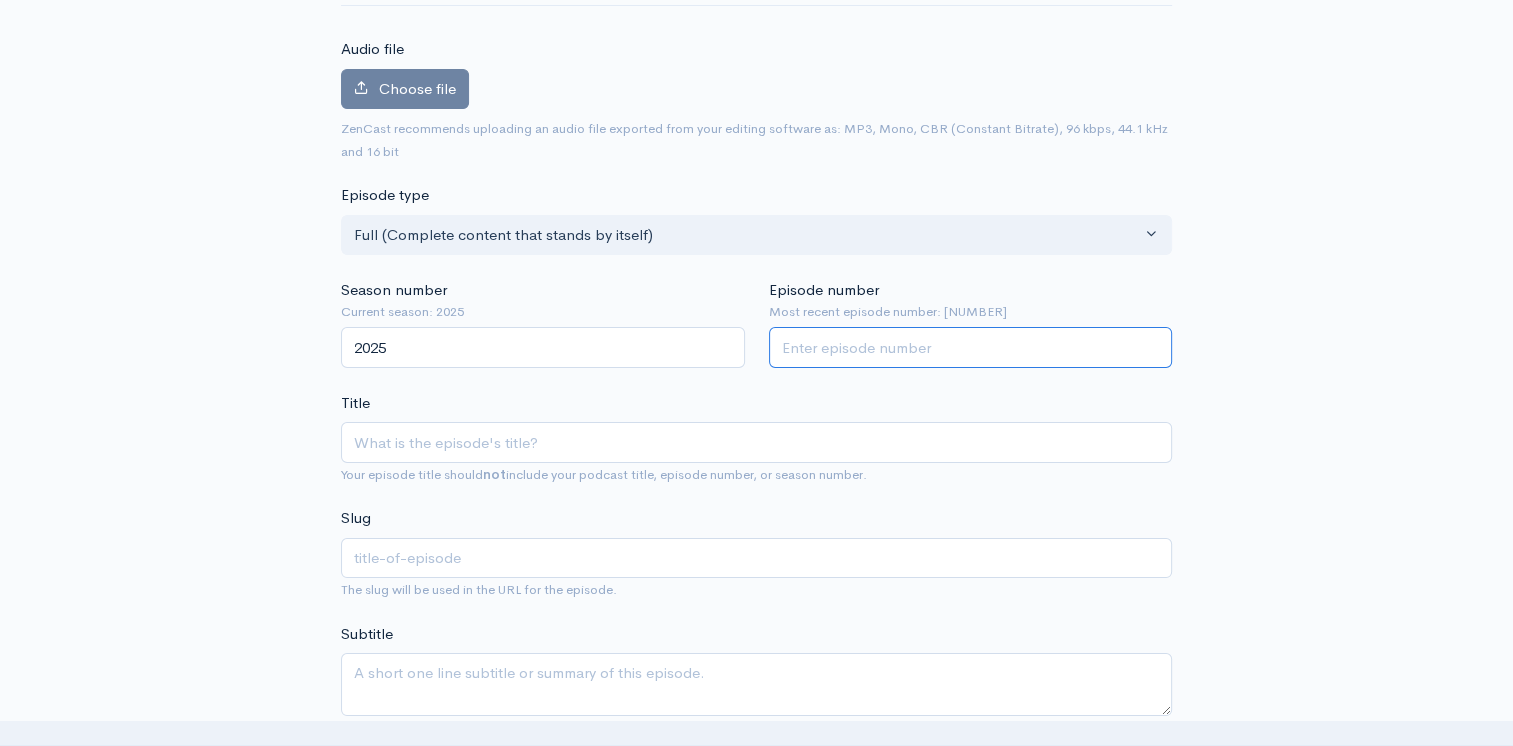 type on "[NUMBER]" 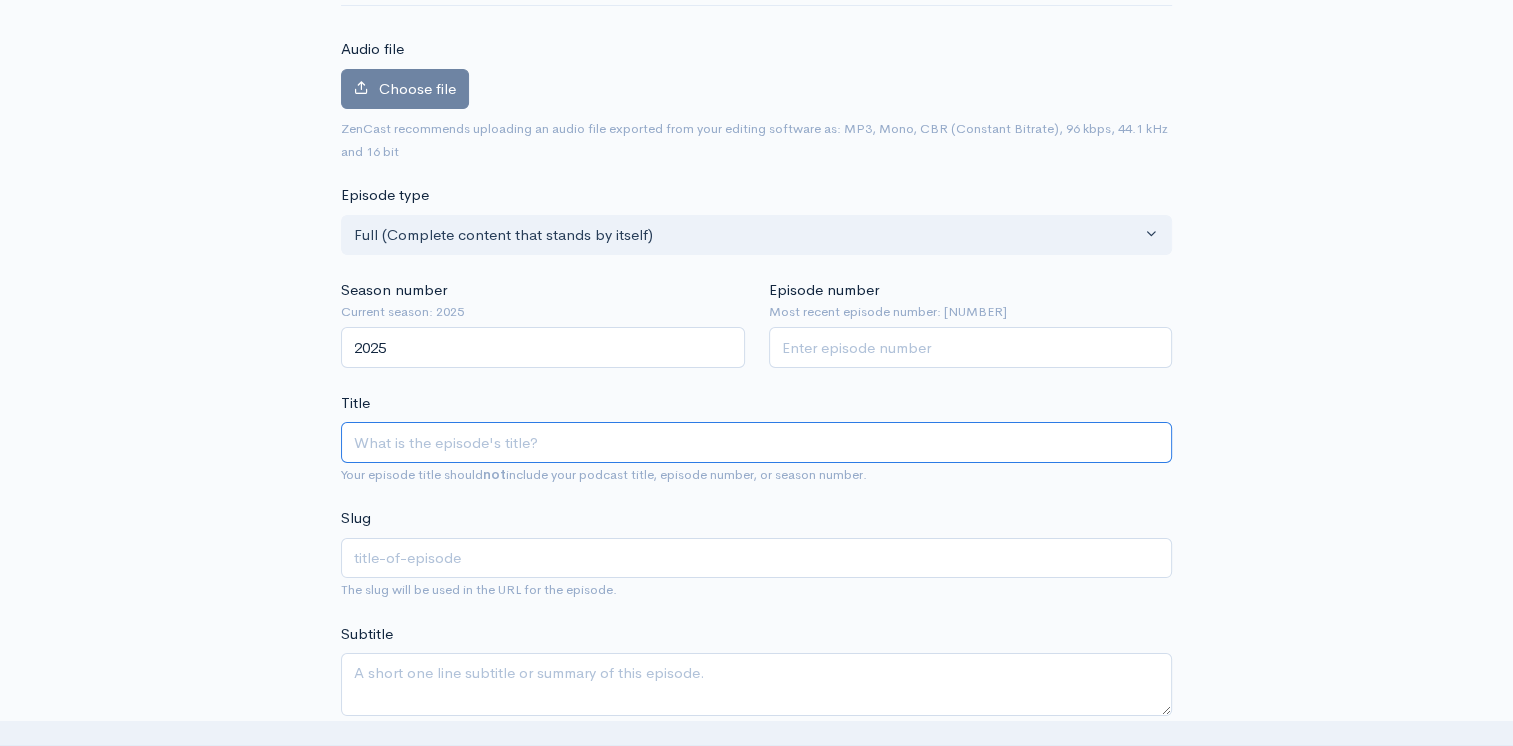 click on "Title" at bounding box center [756, 442] 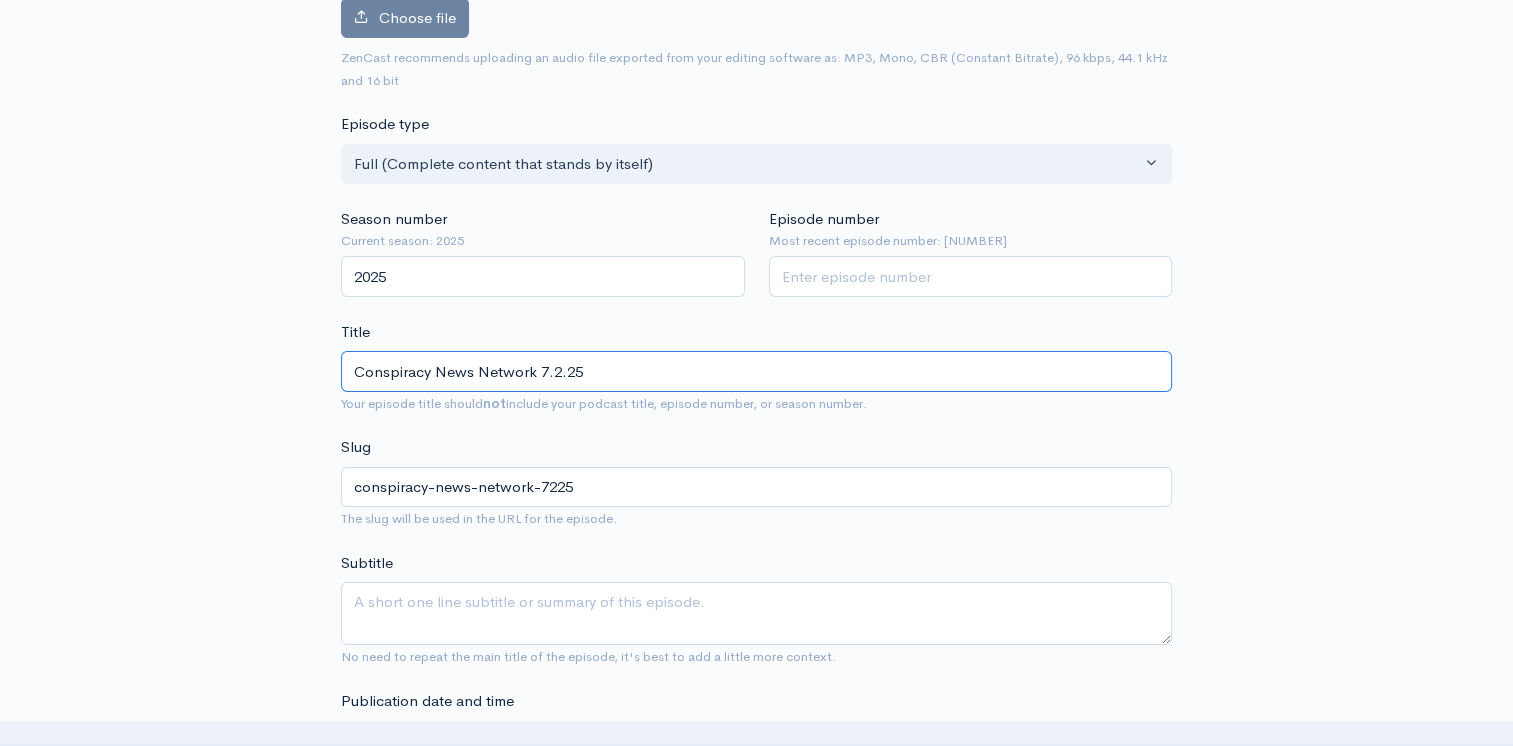 scroll, scrollTop: 400, scrollLeft: 0, axis: vertical 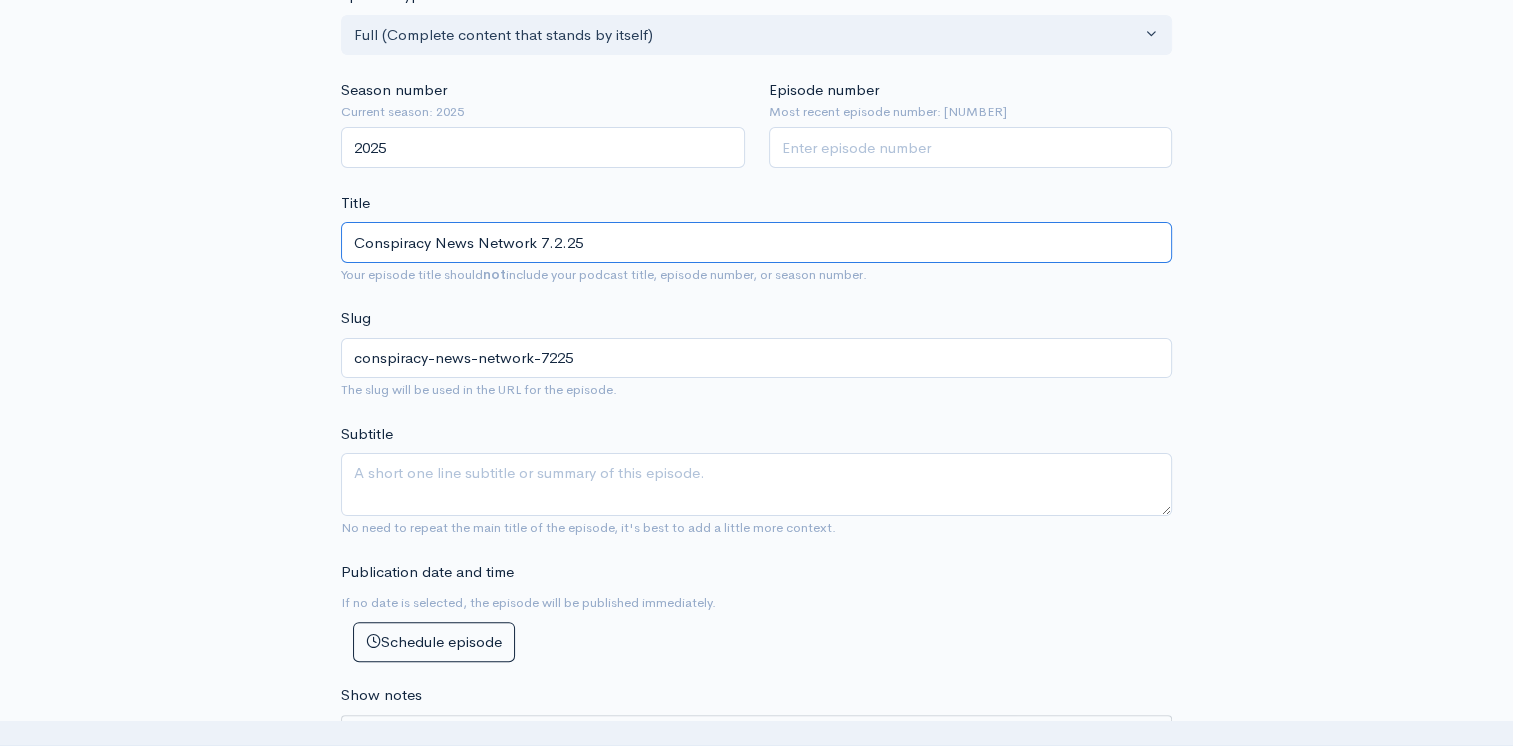 type on "Conspiracy News Network 7.2.25" 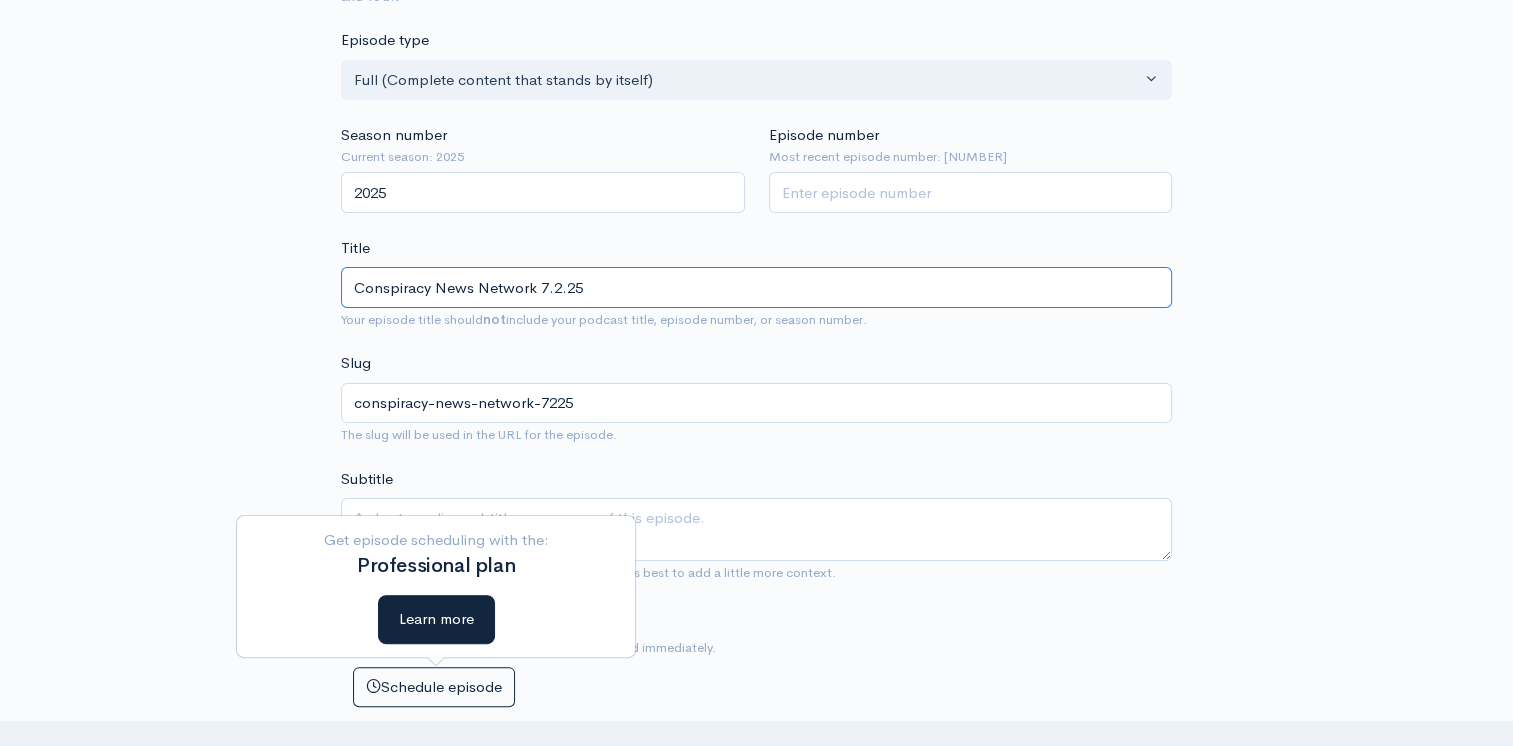 scroll, scrollTop: 0, scrollLeft: 0, axis: both 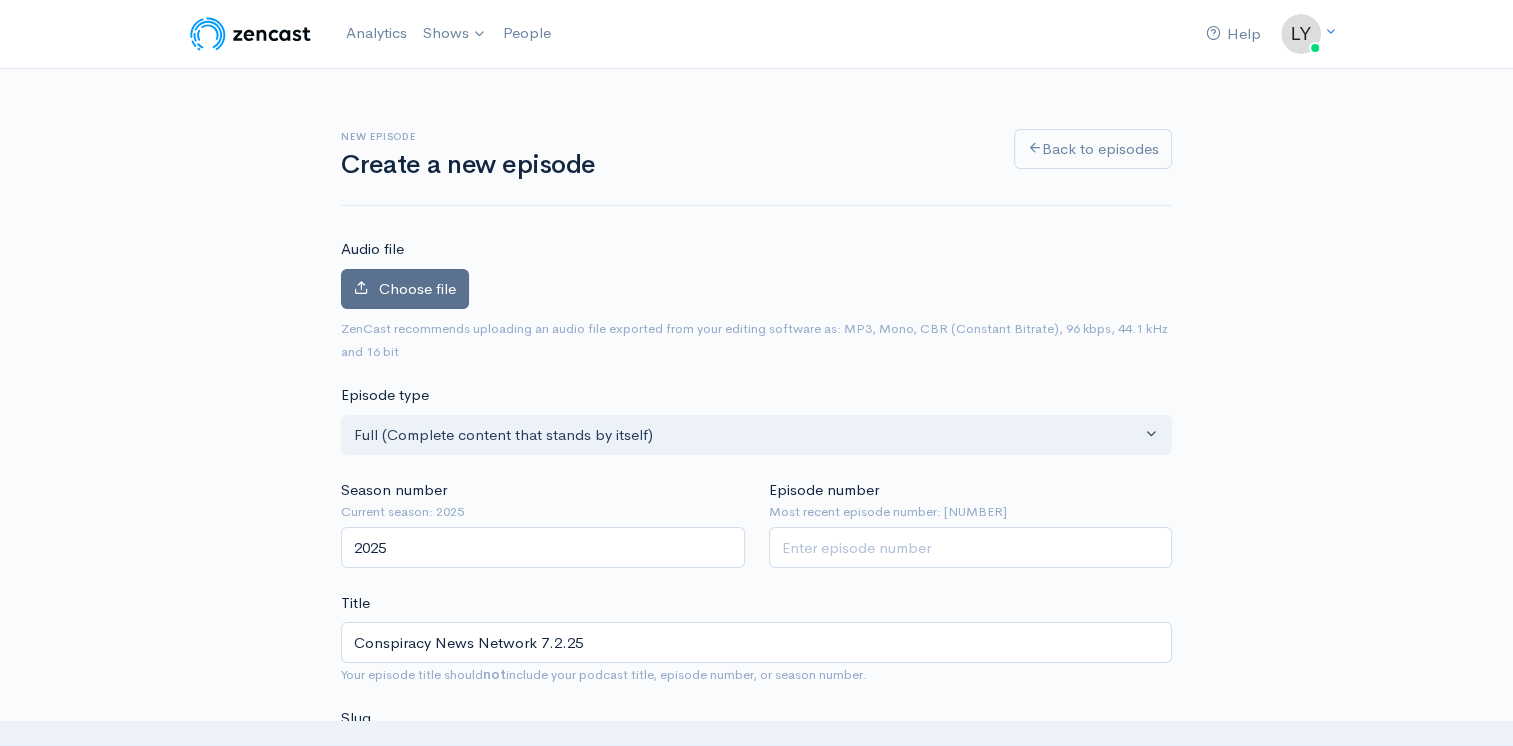 click on "Choose file" at bounding box center (417, 288) 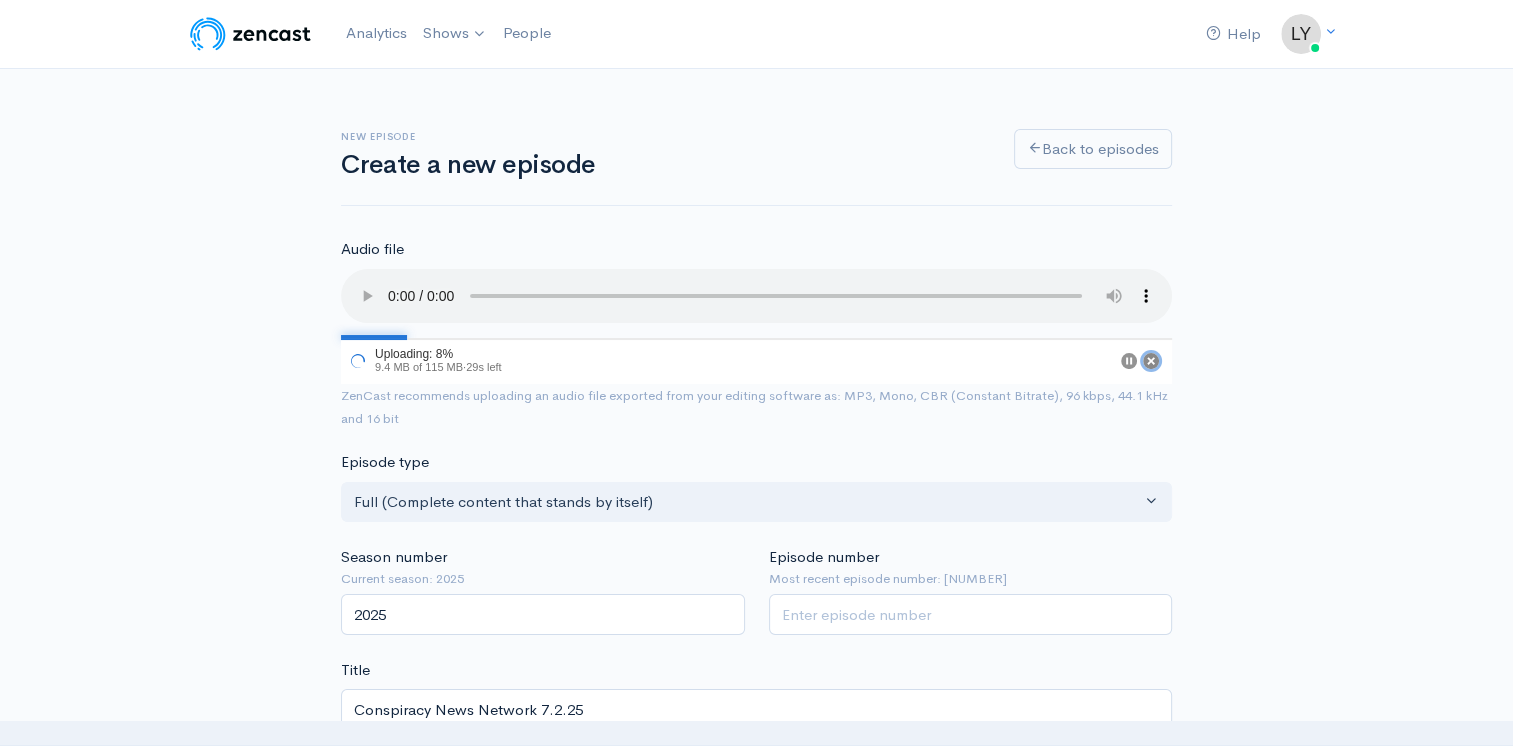 click at bounding box center [1151, 361] 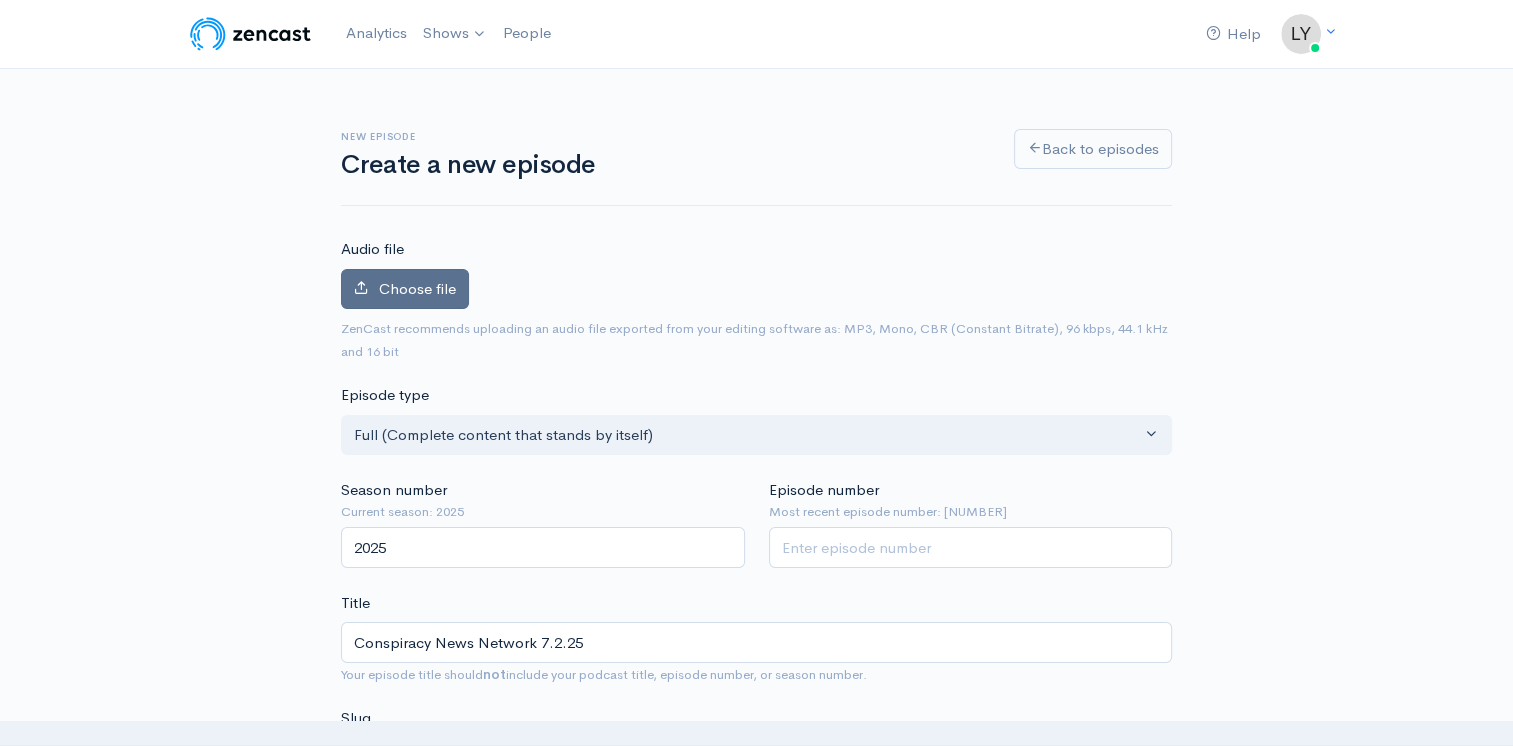 click on "Choose file" at bounding box center (417, 288) 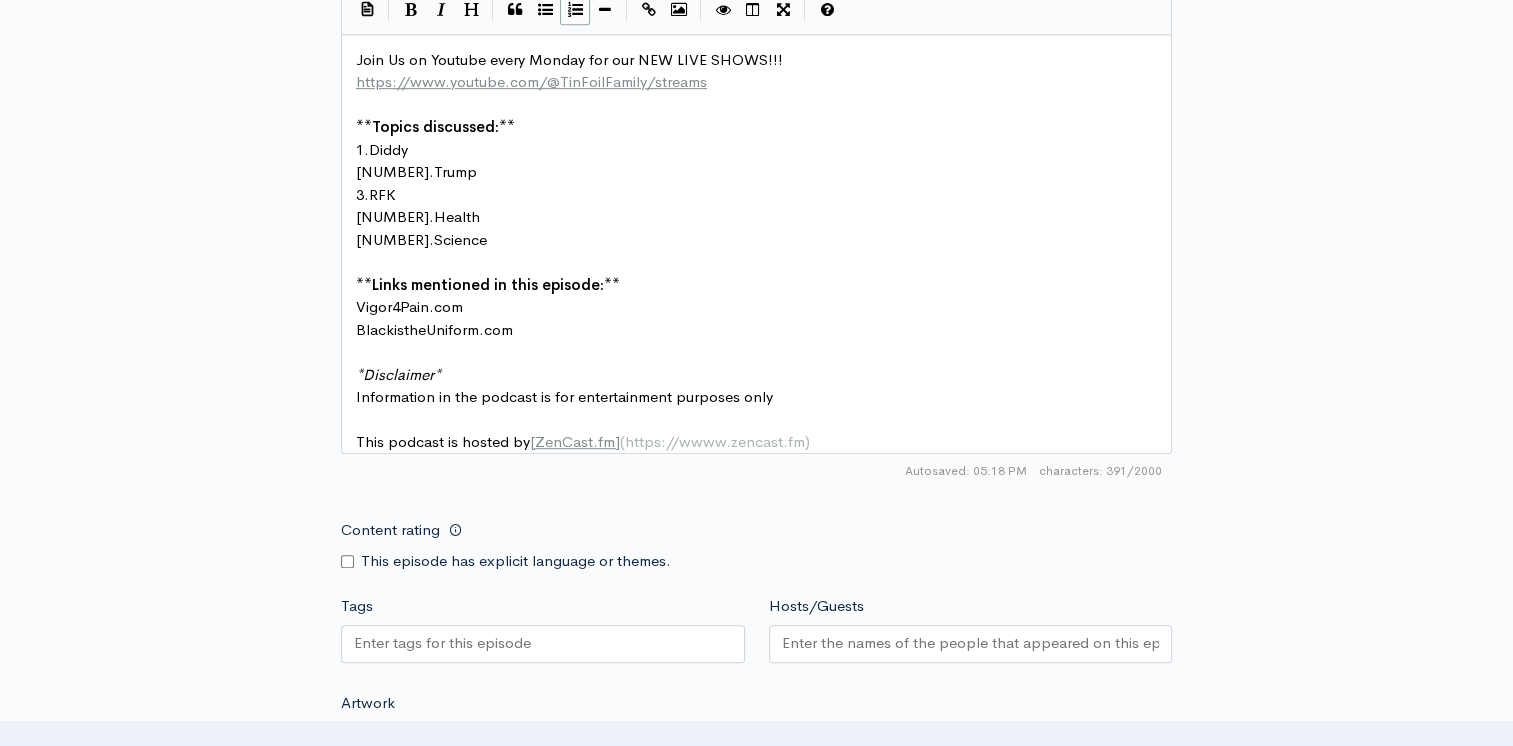 scroll, scrollTop: 1500, scrollLeft: 0, axis: vertical 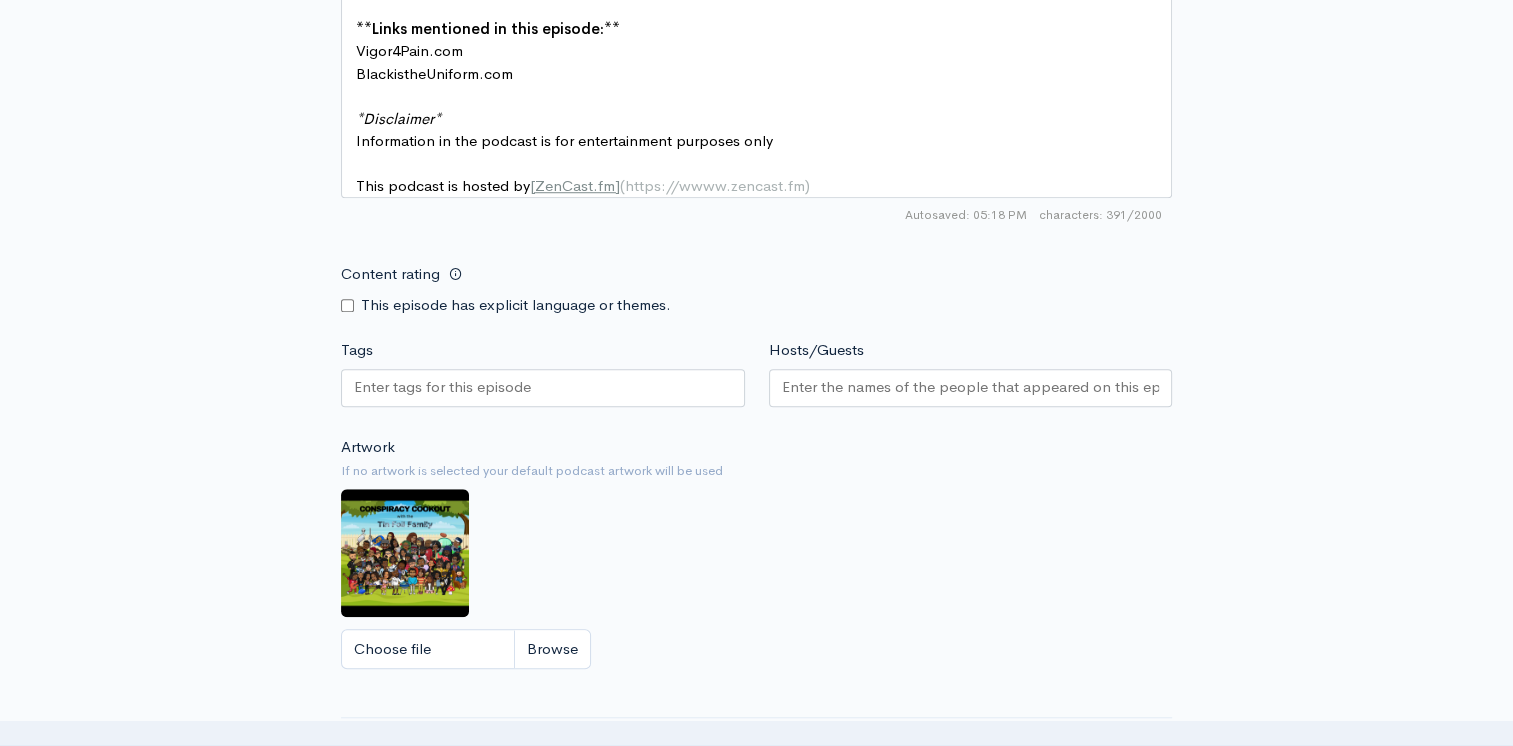 click on "Content rating" at bounding box center (347, 305) 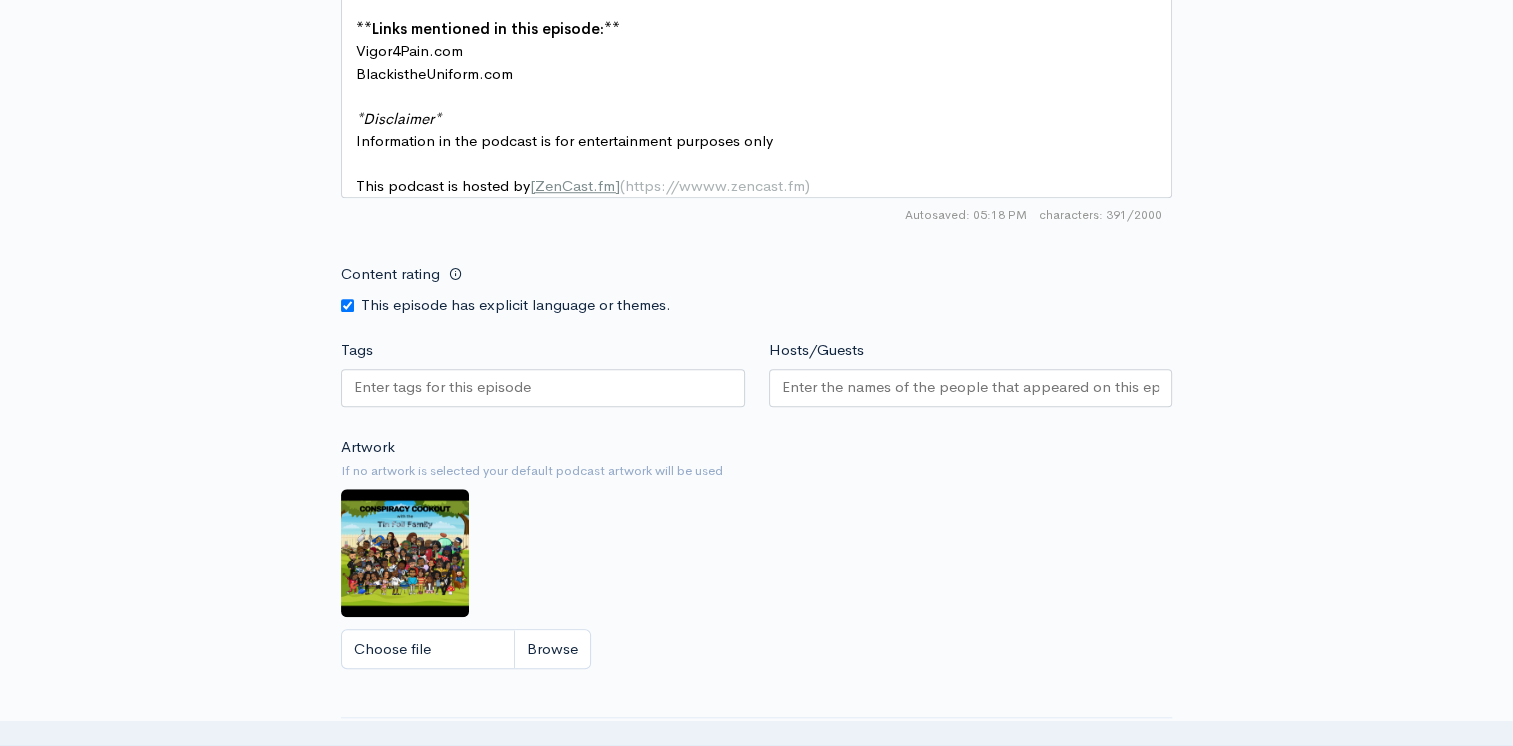click at bounding box center [543, 388] 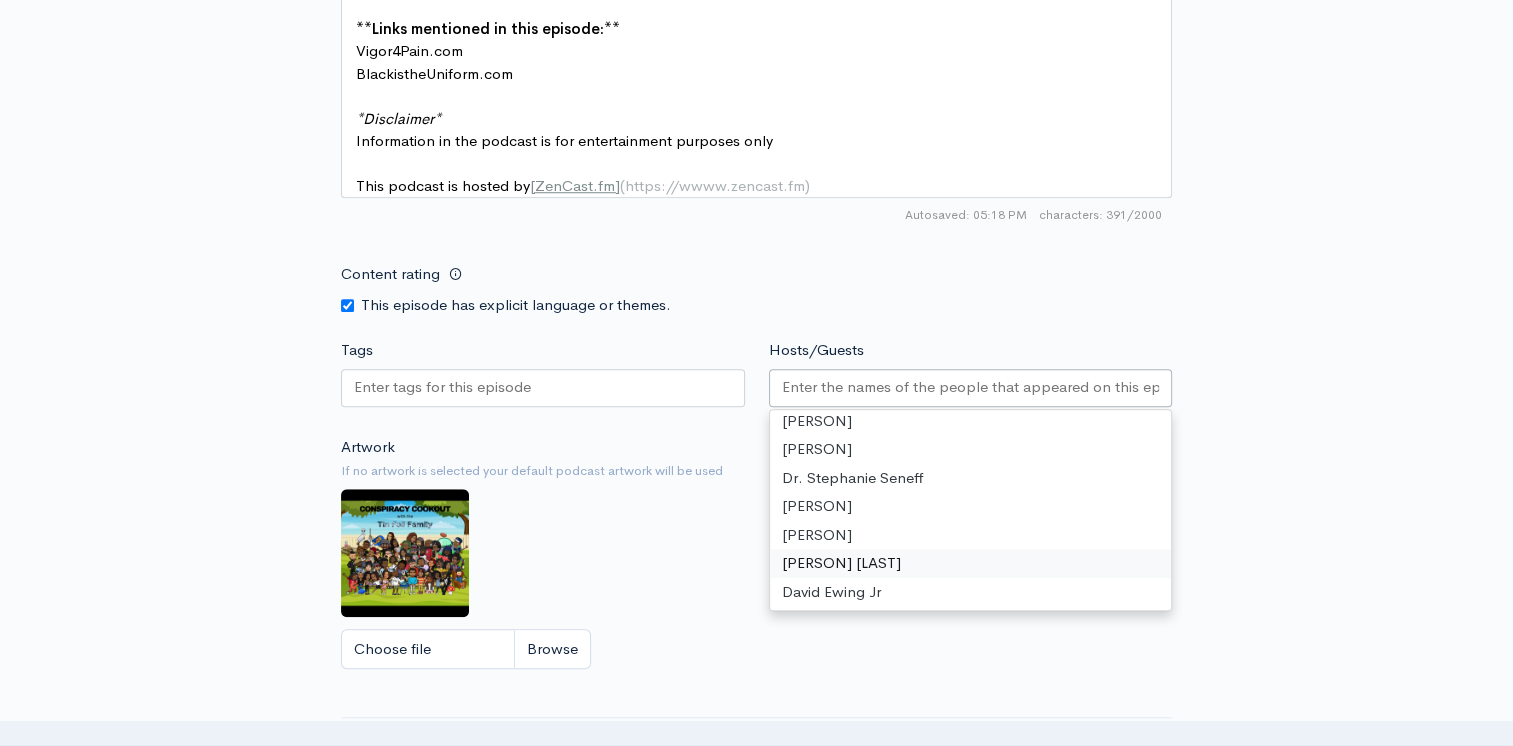 scroll, scrollTop: 66, scrollLeft: 0, axis: vertical 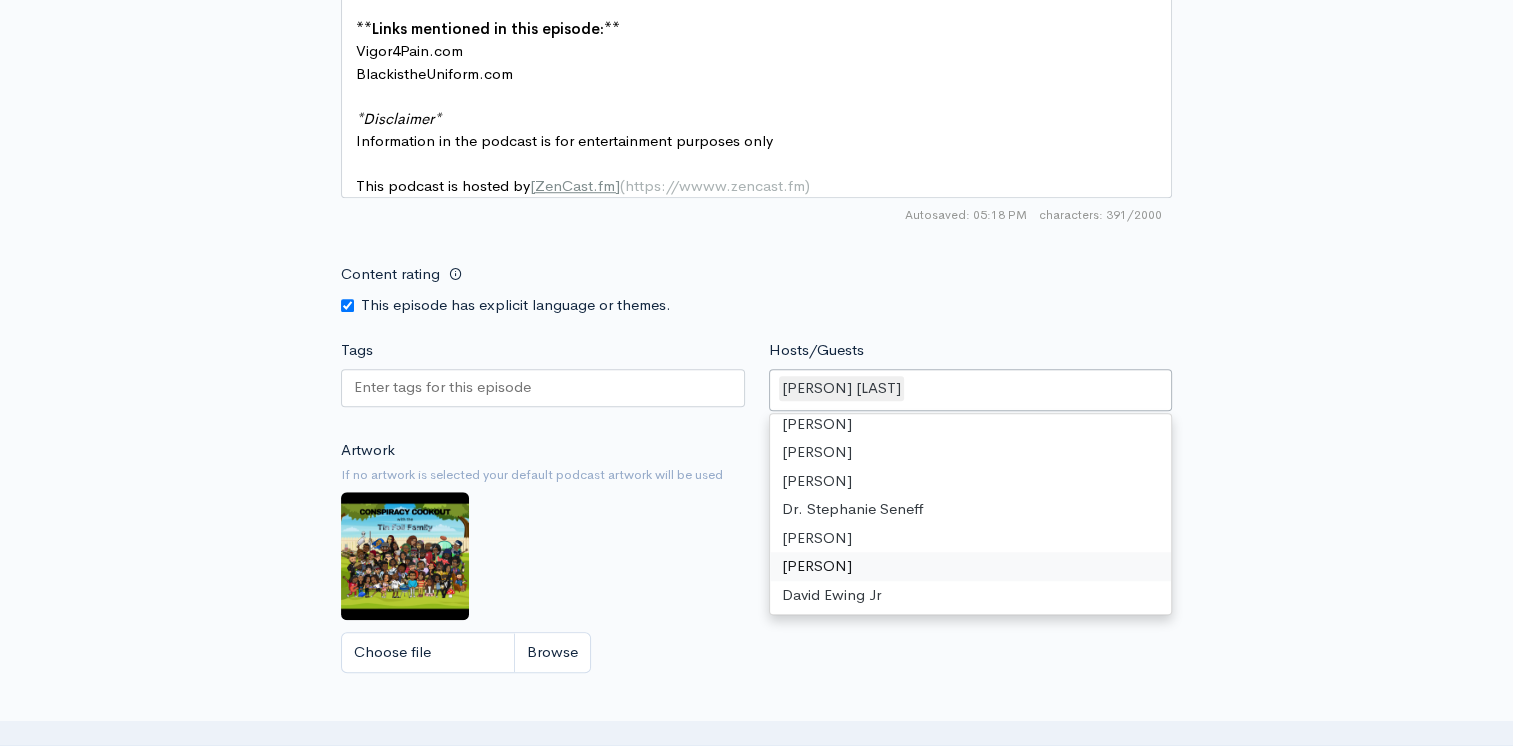 click on "Tags" at bounding box center [444, 387] 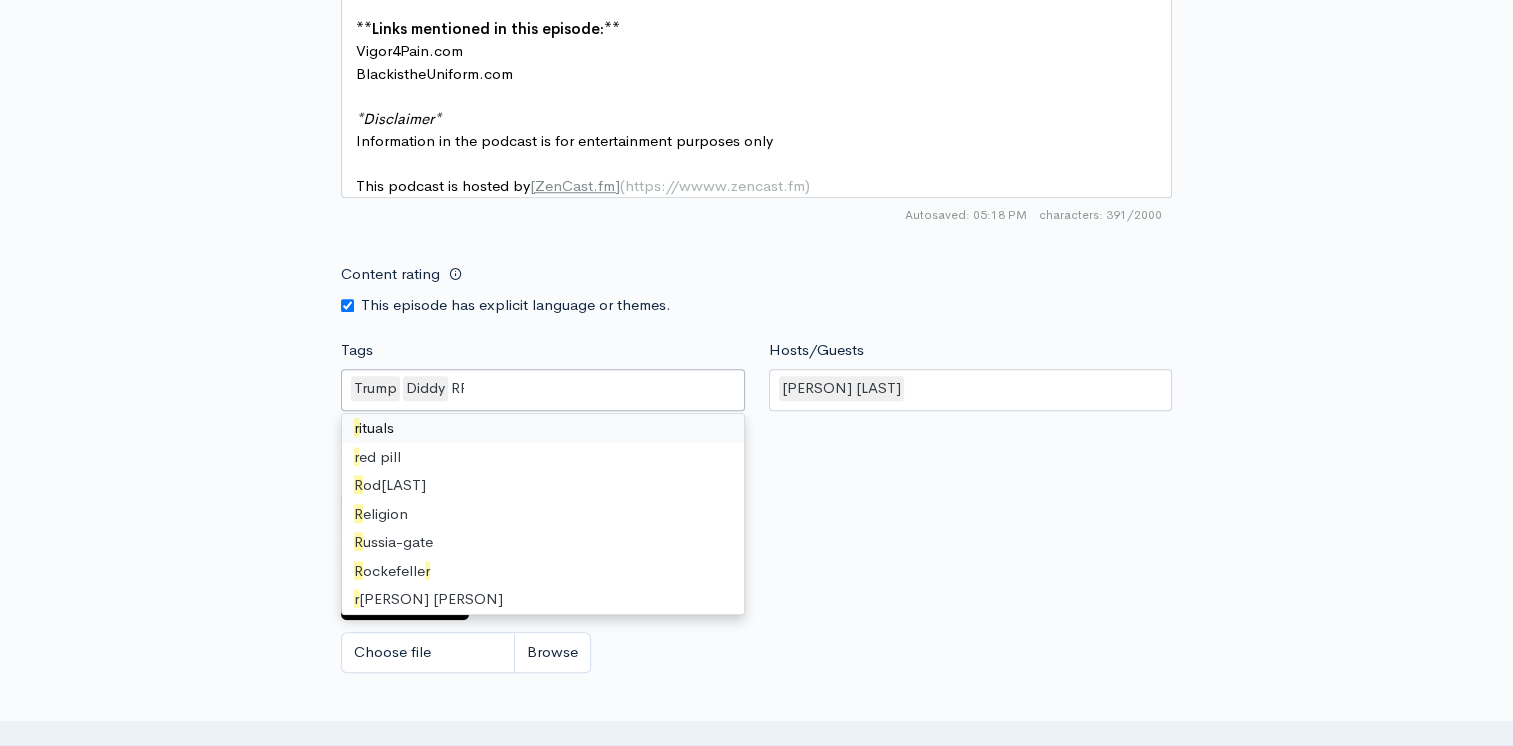 scroll, scrollTop: 0, scrollLeft: 0, axis: both 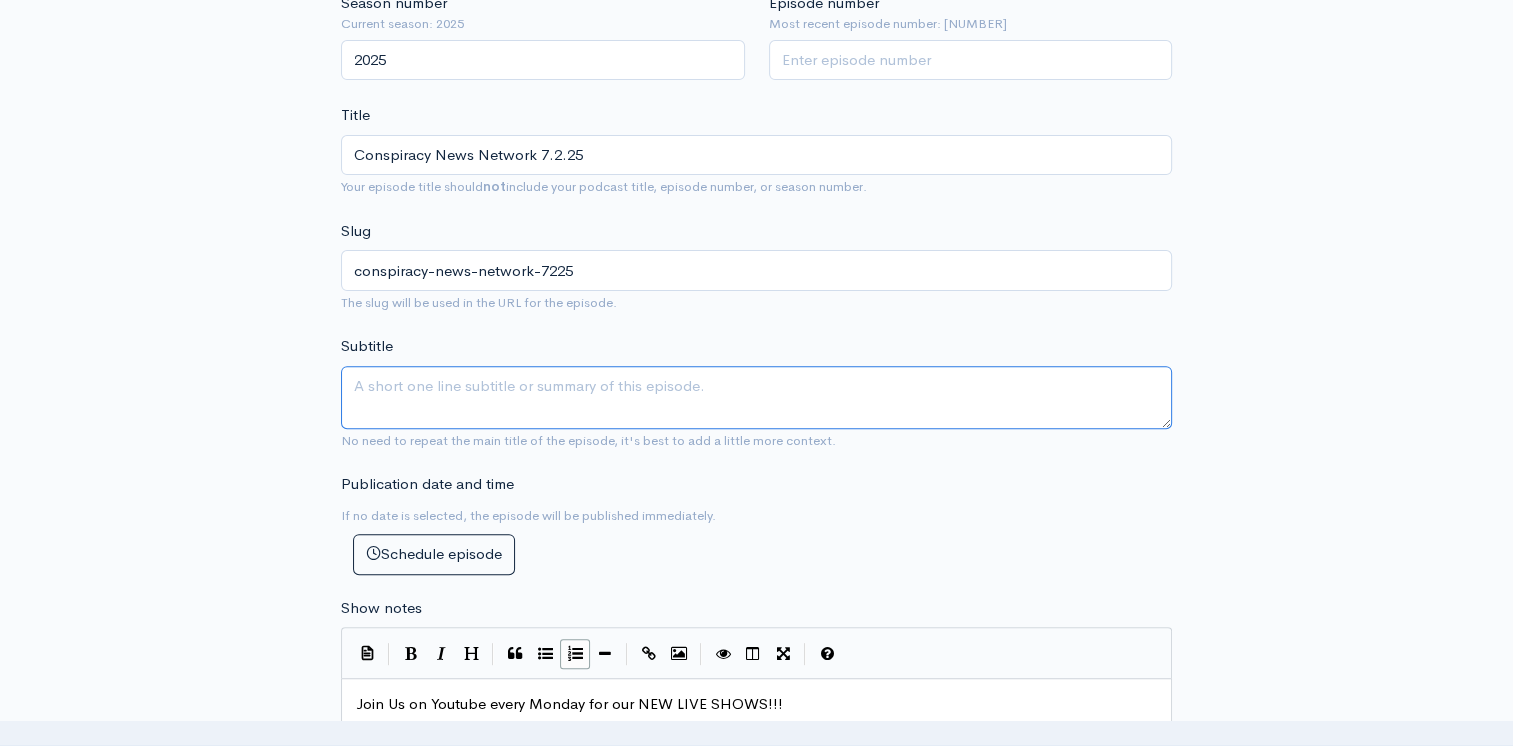 click on "Subtitle" at bounding box center [756, 397] 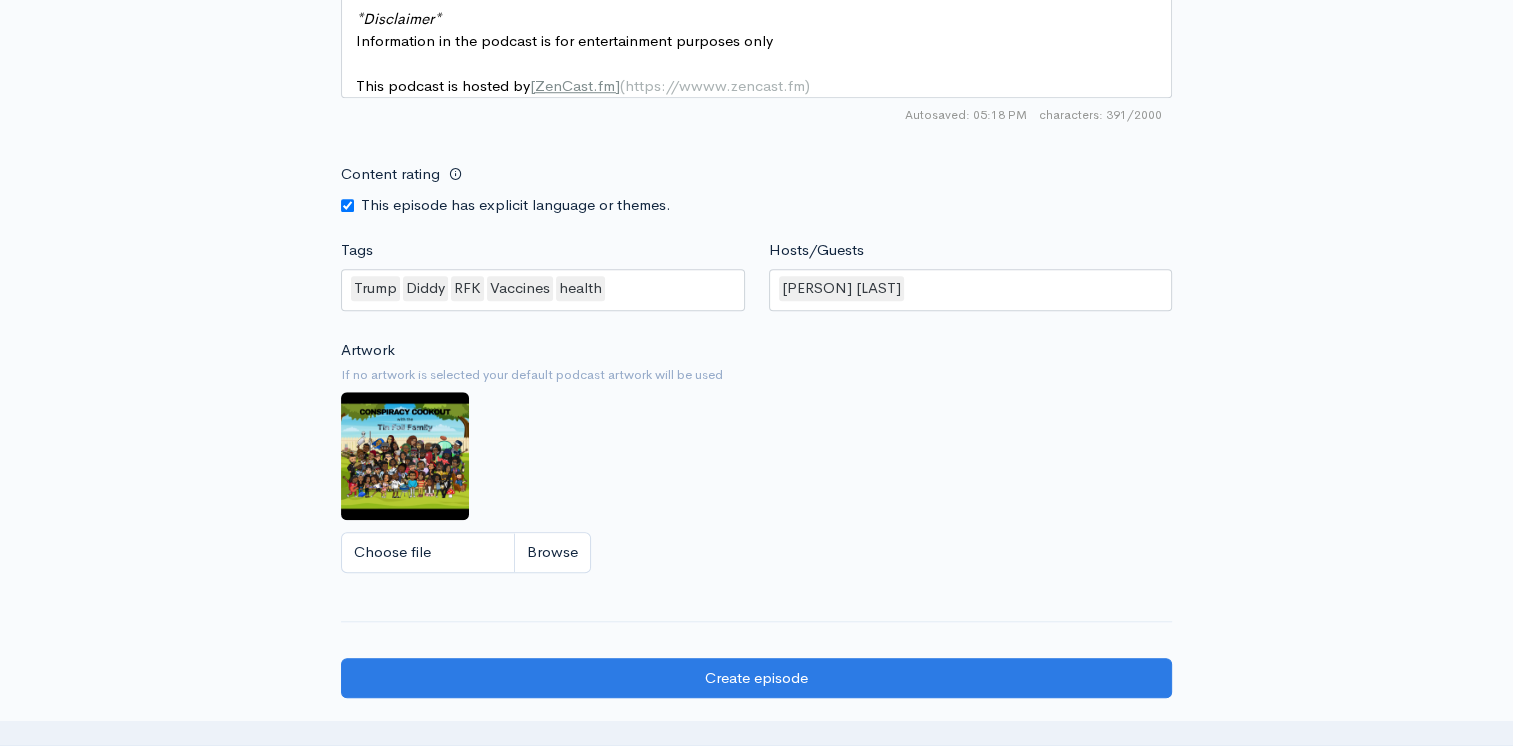 scroll, scrollTop: 1895, scrollLeft: 0, axis: vertical 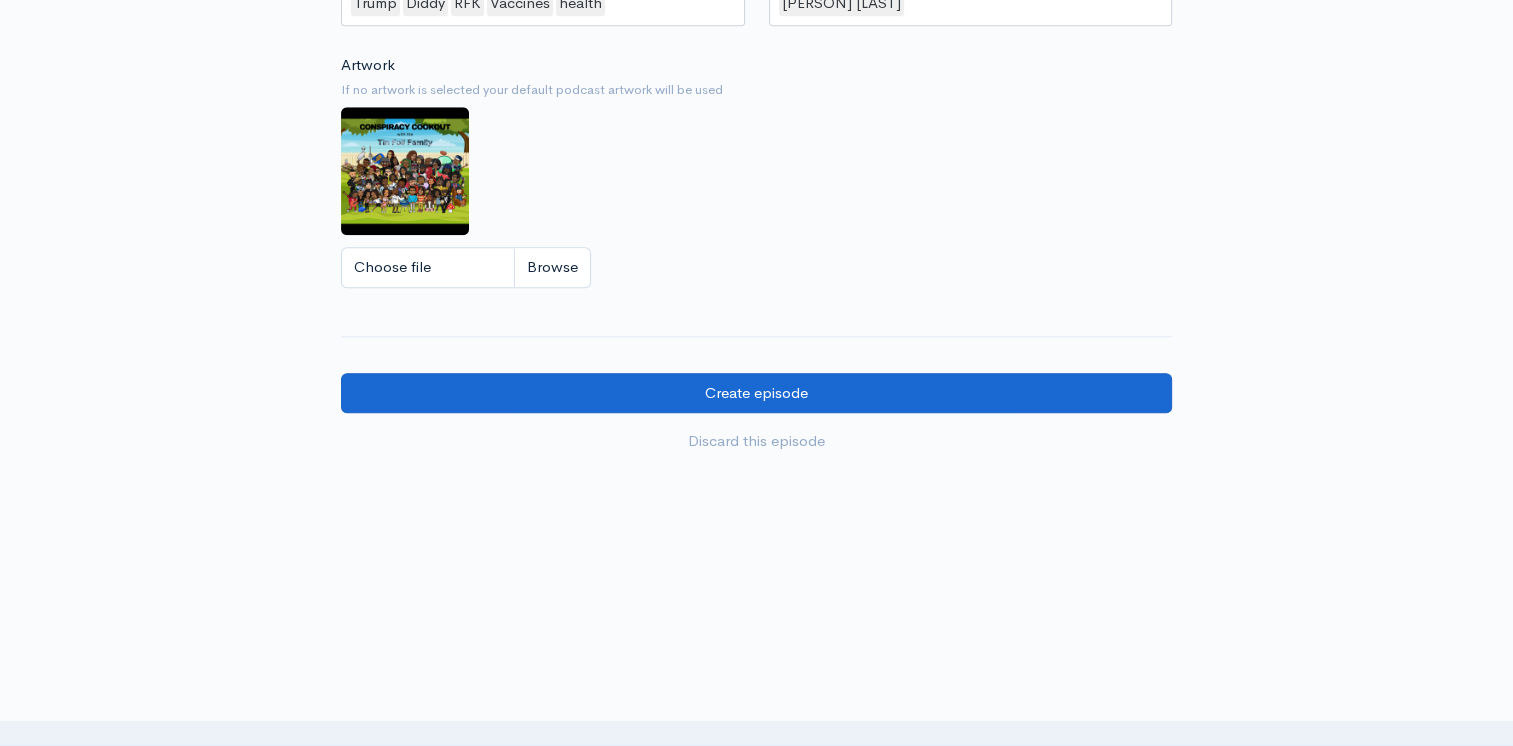 type on "Conspiracy University brings you the monthly look at the news and the events around the world." 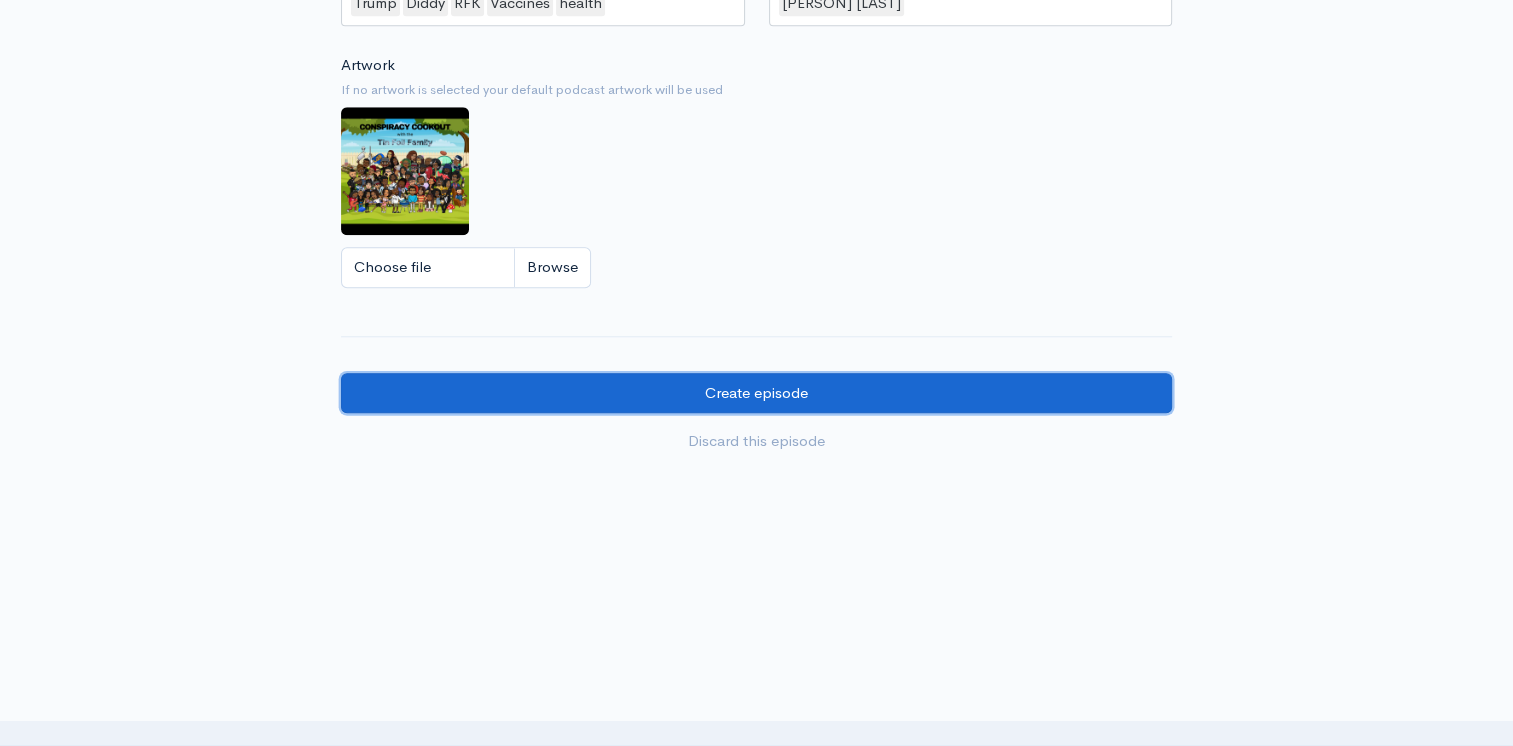 click on "Create episode" at bounding box center [756, 393] 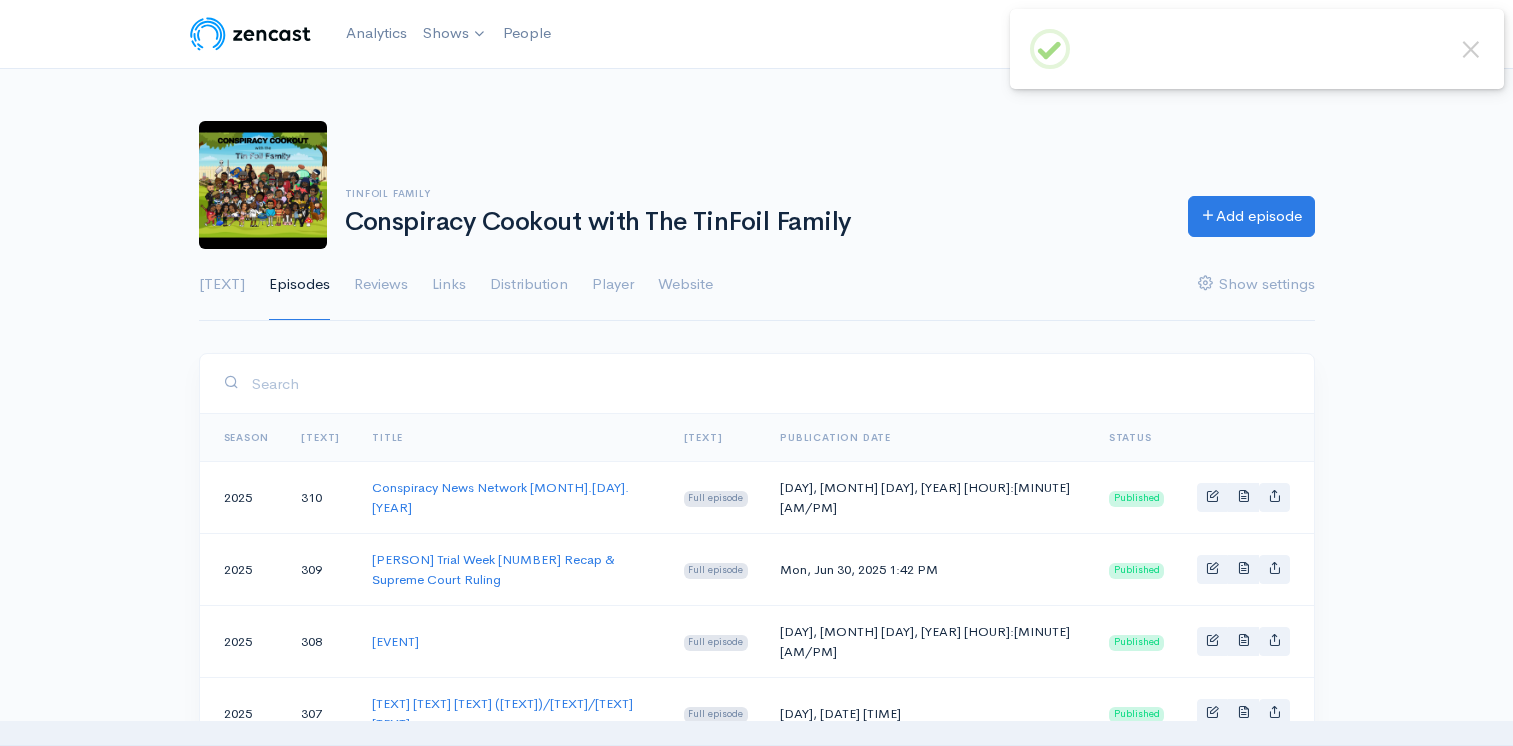 scroll, scrollTop: 0, scrollLeft: 0, axis: both 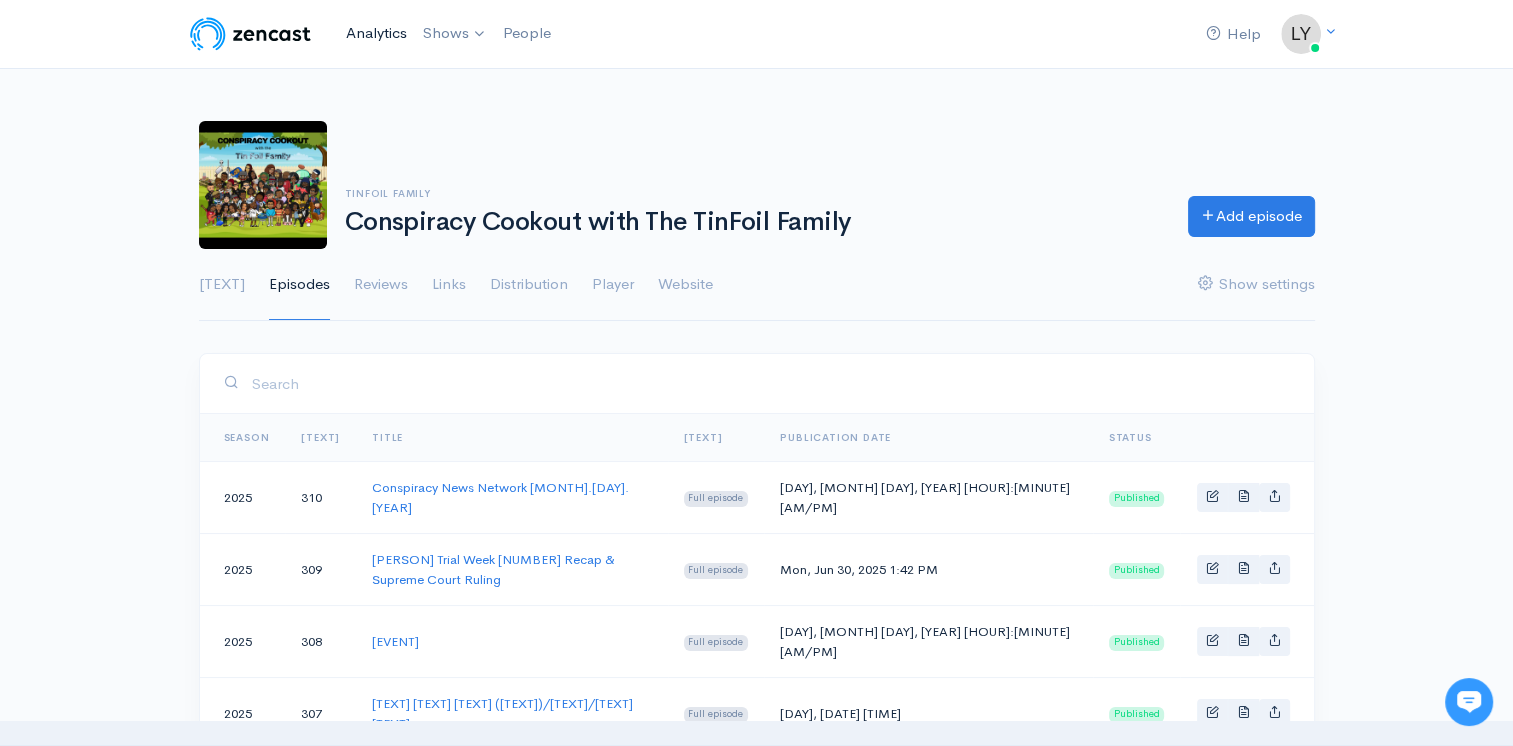 click on "Analytics" at bounding box center (376, 33) 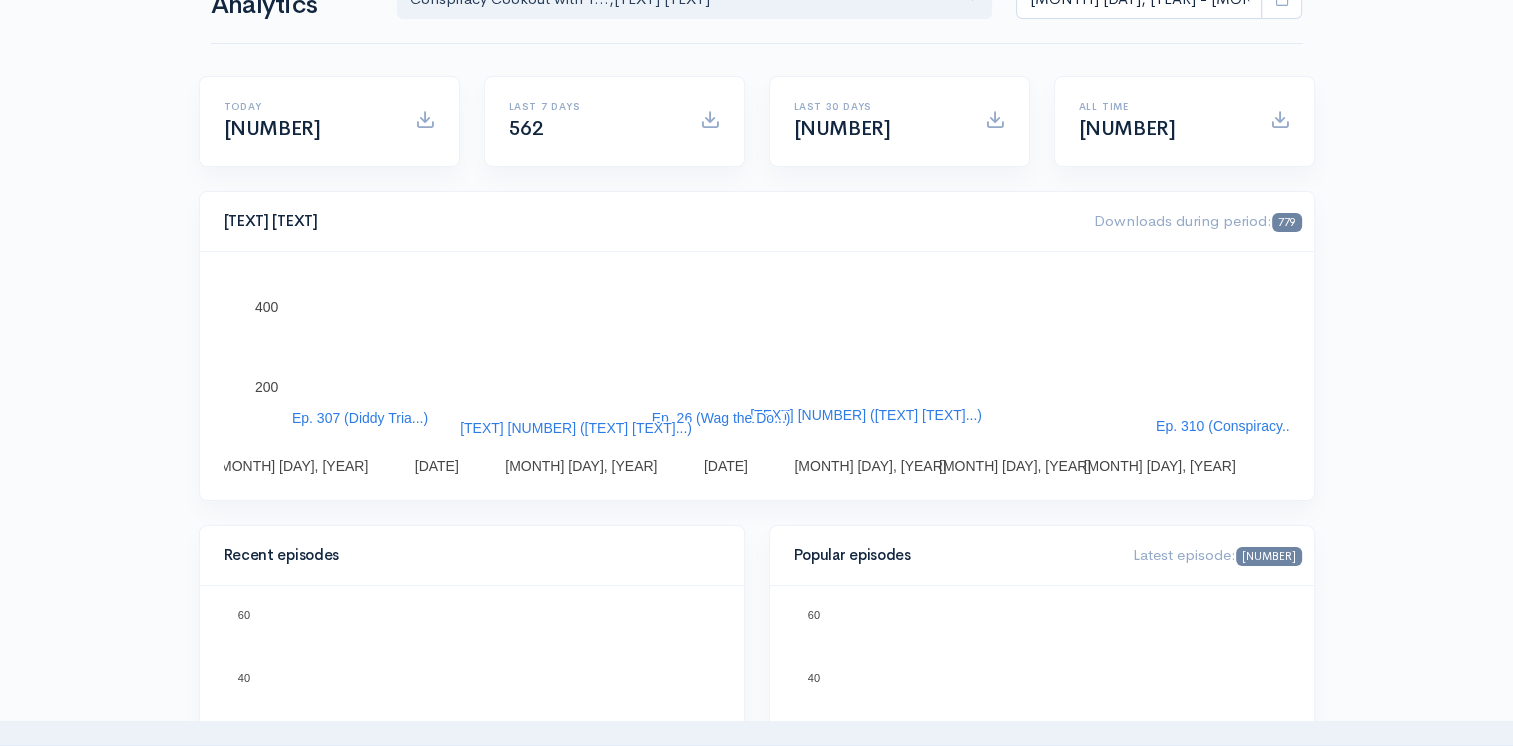 scroll, scrollTop: 0, scrollLeft: 0, axis: both 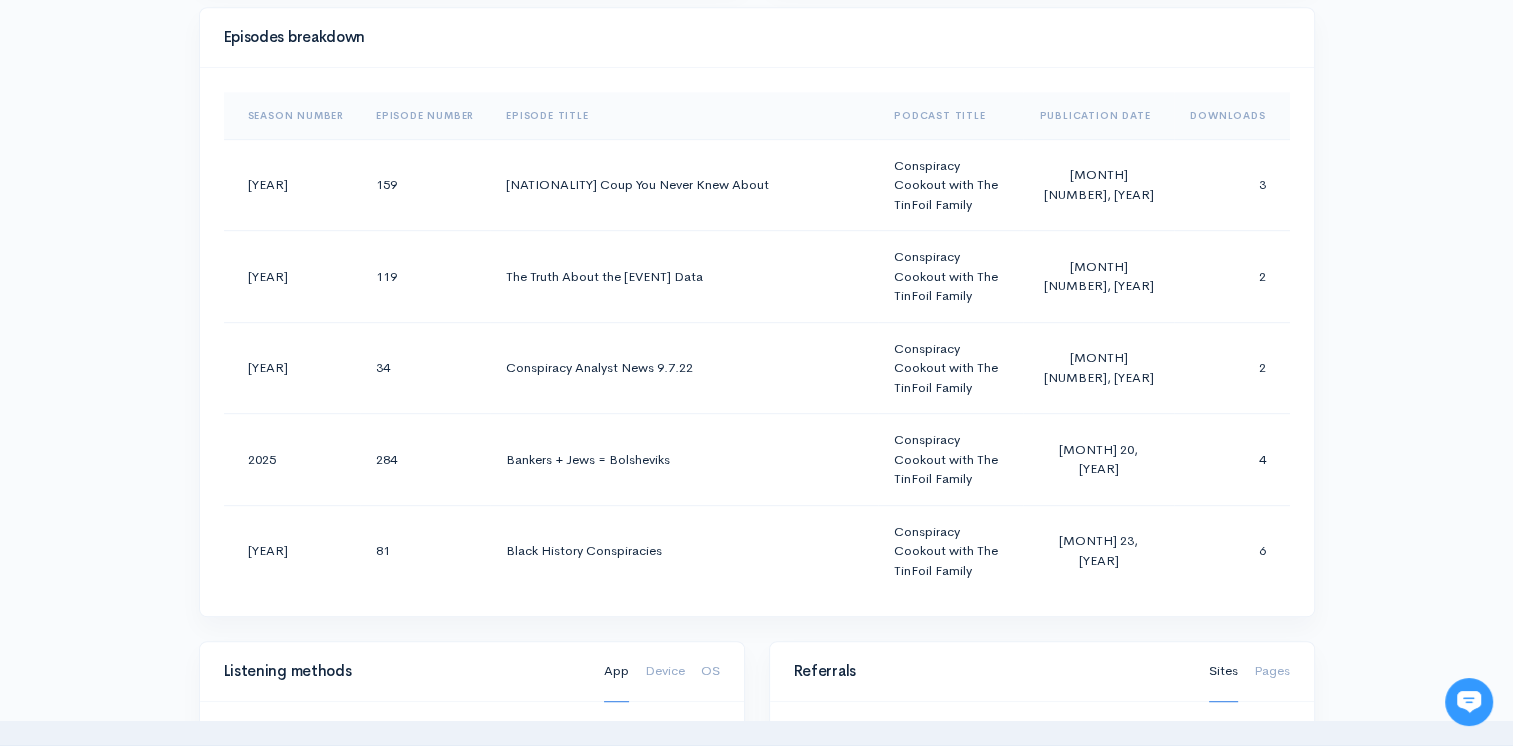 click on "Downloads" at bounding box center [1231, 116] 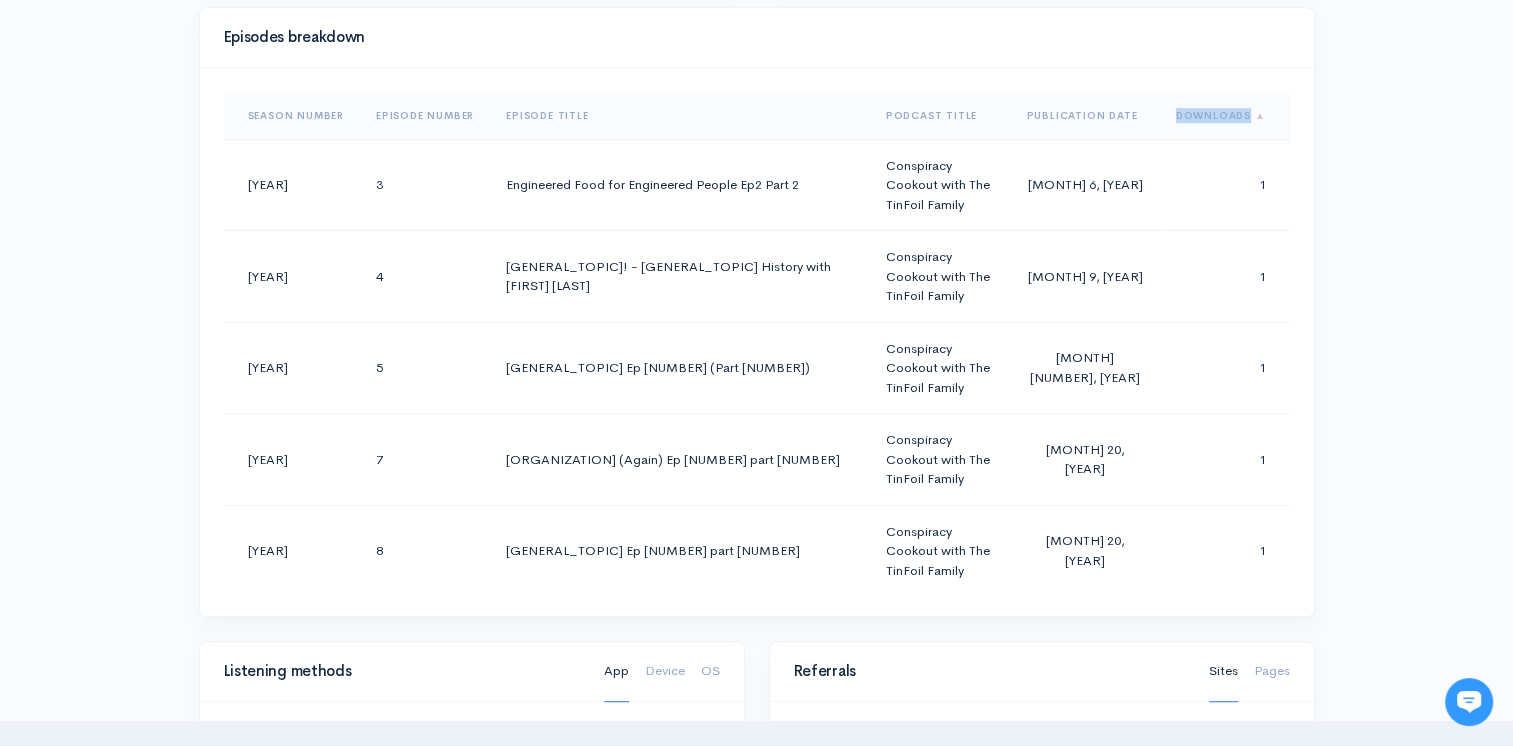 click on "Downloads" at bounding box center [1225, 116] 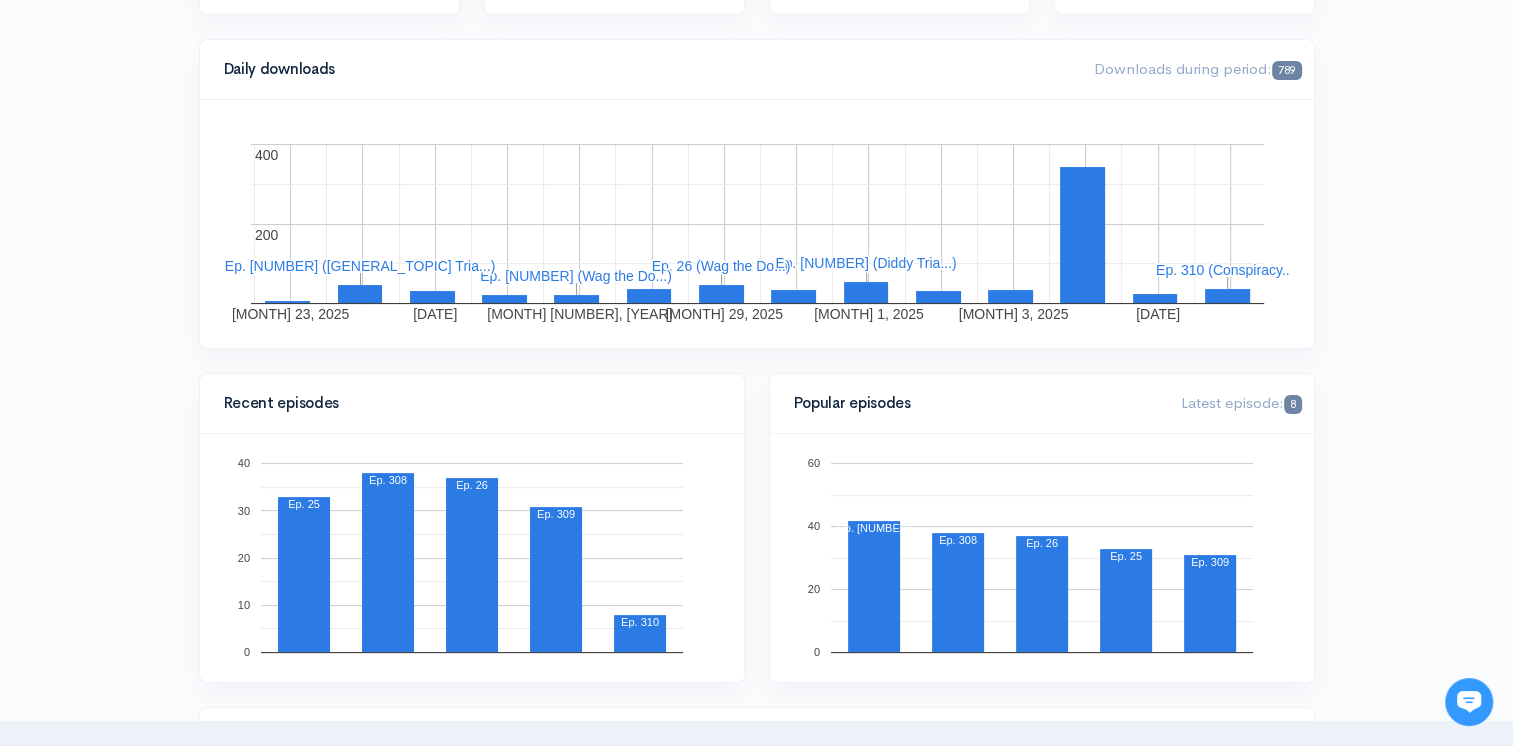 scroll, scrollTop: 0, scrollLeft: 0, axis: both 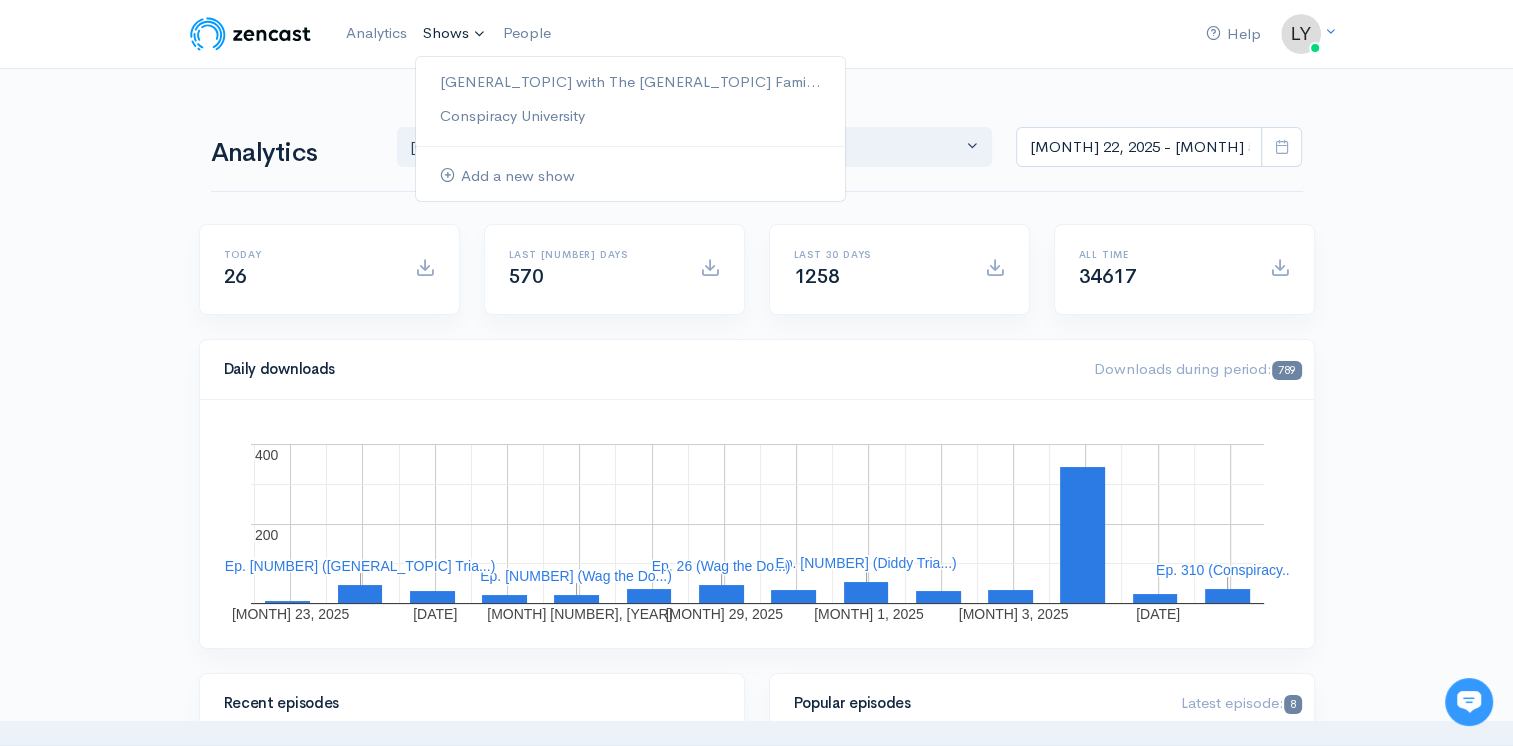 click on "Shows" at bounding box center [455, 34] 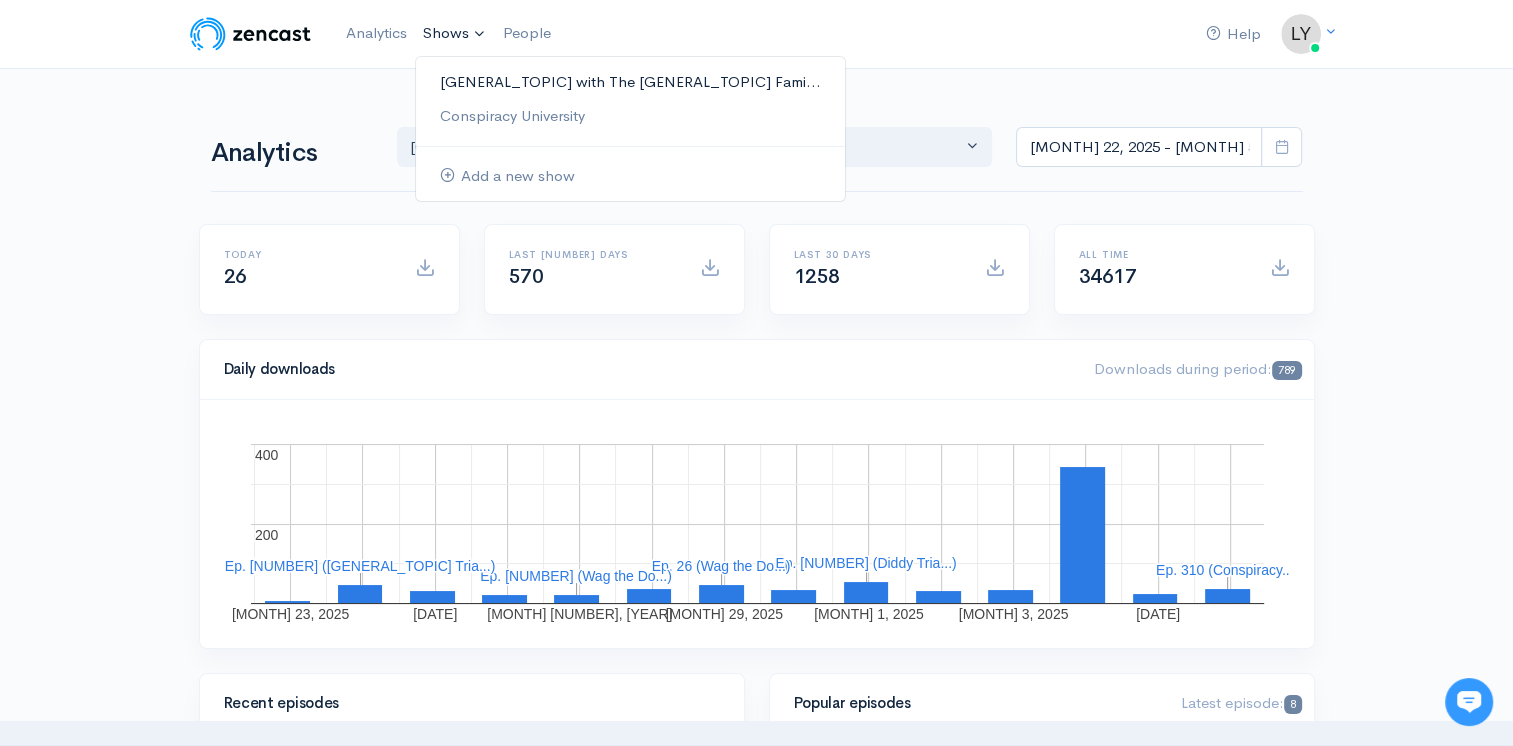 click on "[TEXT] [TEXT] [TEXT] [TEXT]" at bounding box center (630, 82) 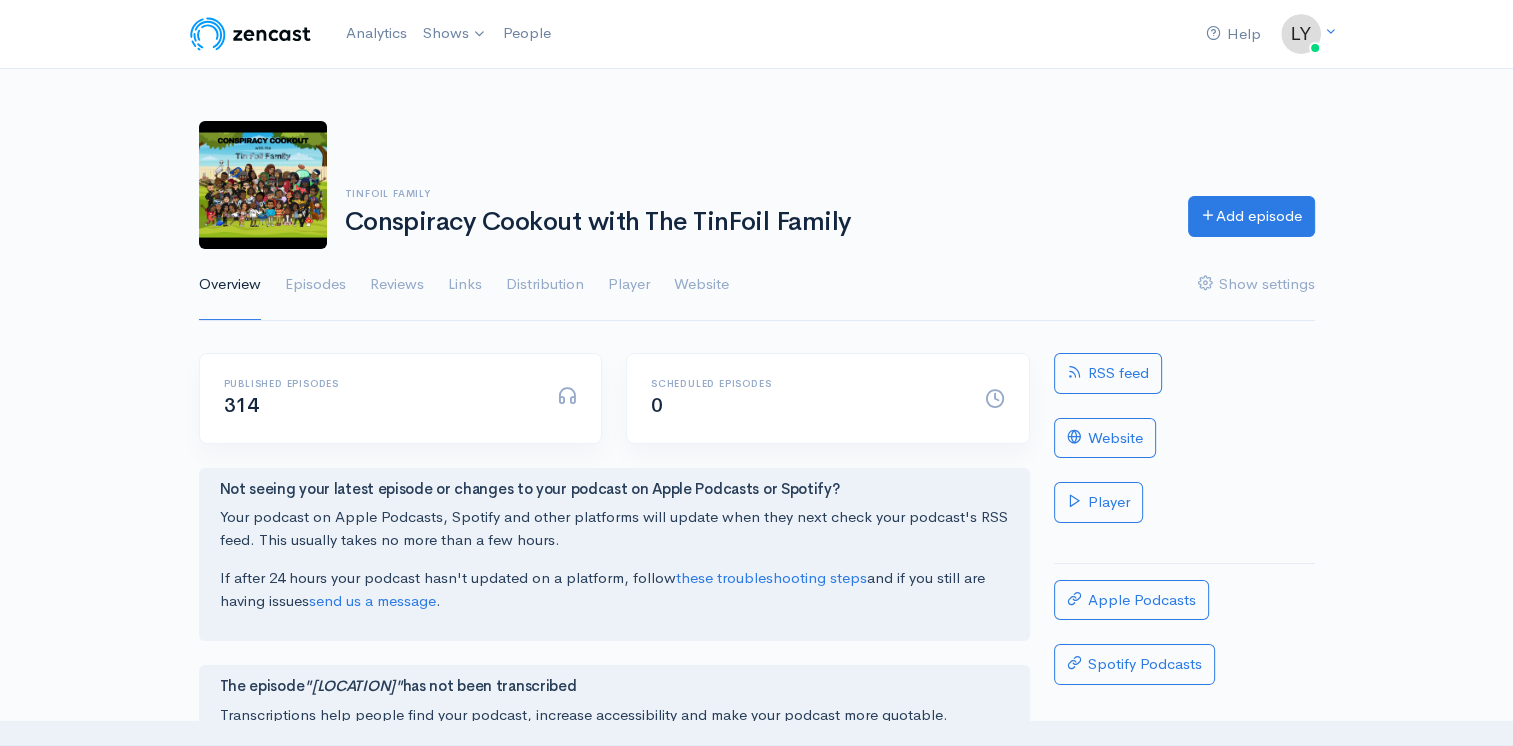 scroll, scrollTop: 0, scrollLeft: 0, axis: both 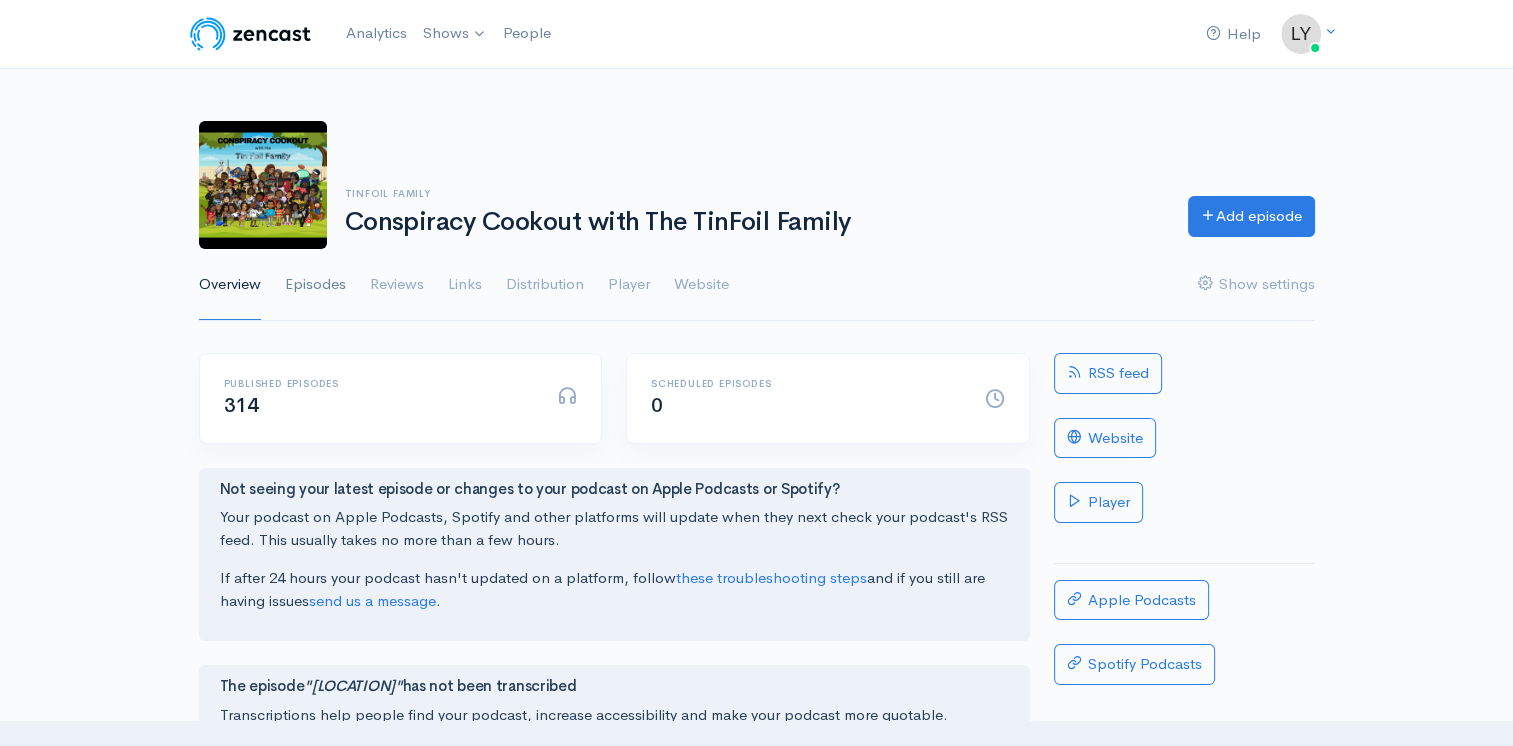 click on "Episodes" at bounding box center (315, 285) 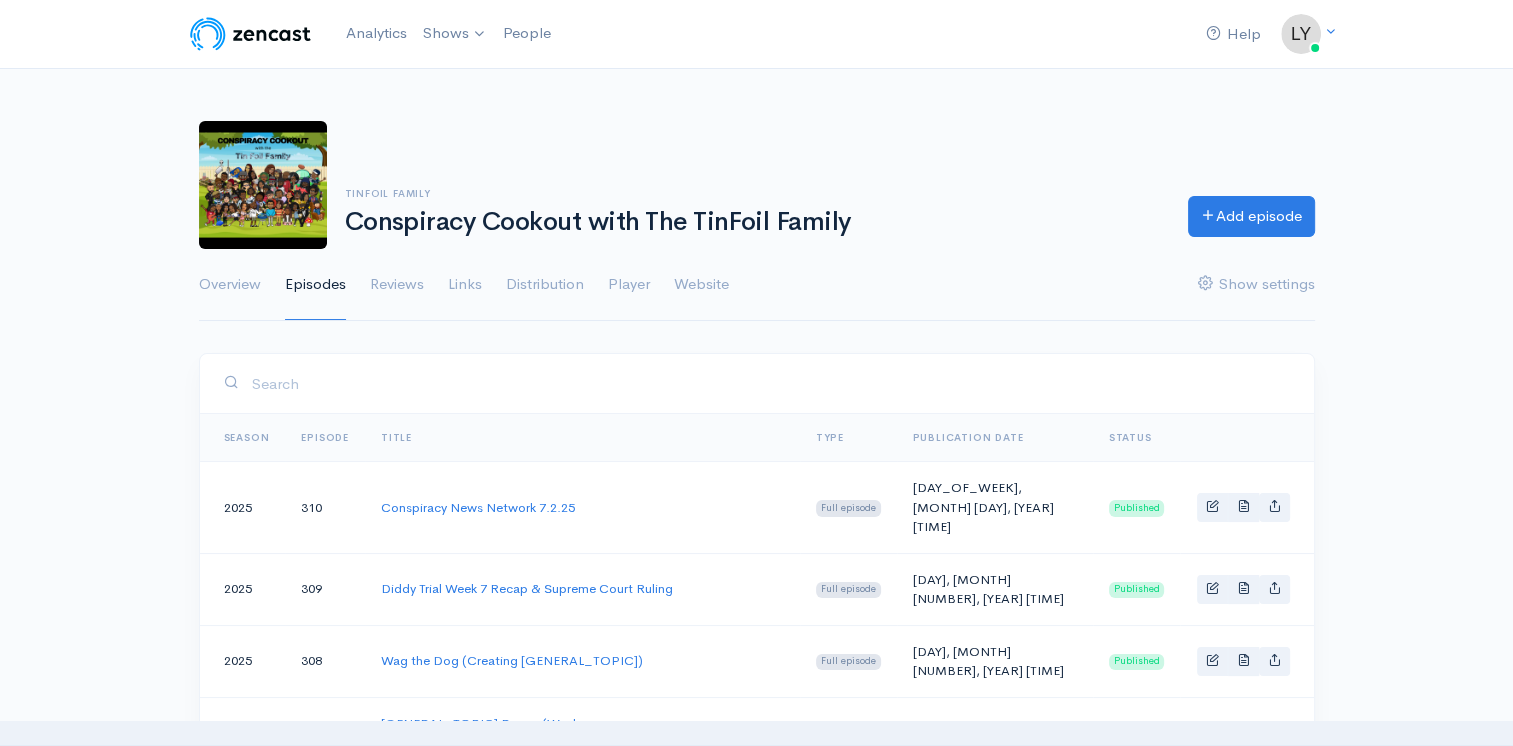 scroll, scrollTop: 0, scrollLeft: 0, axis: both 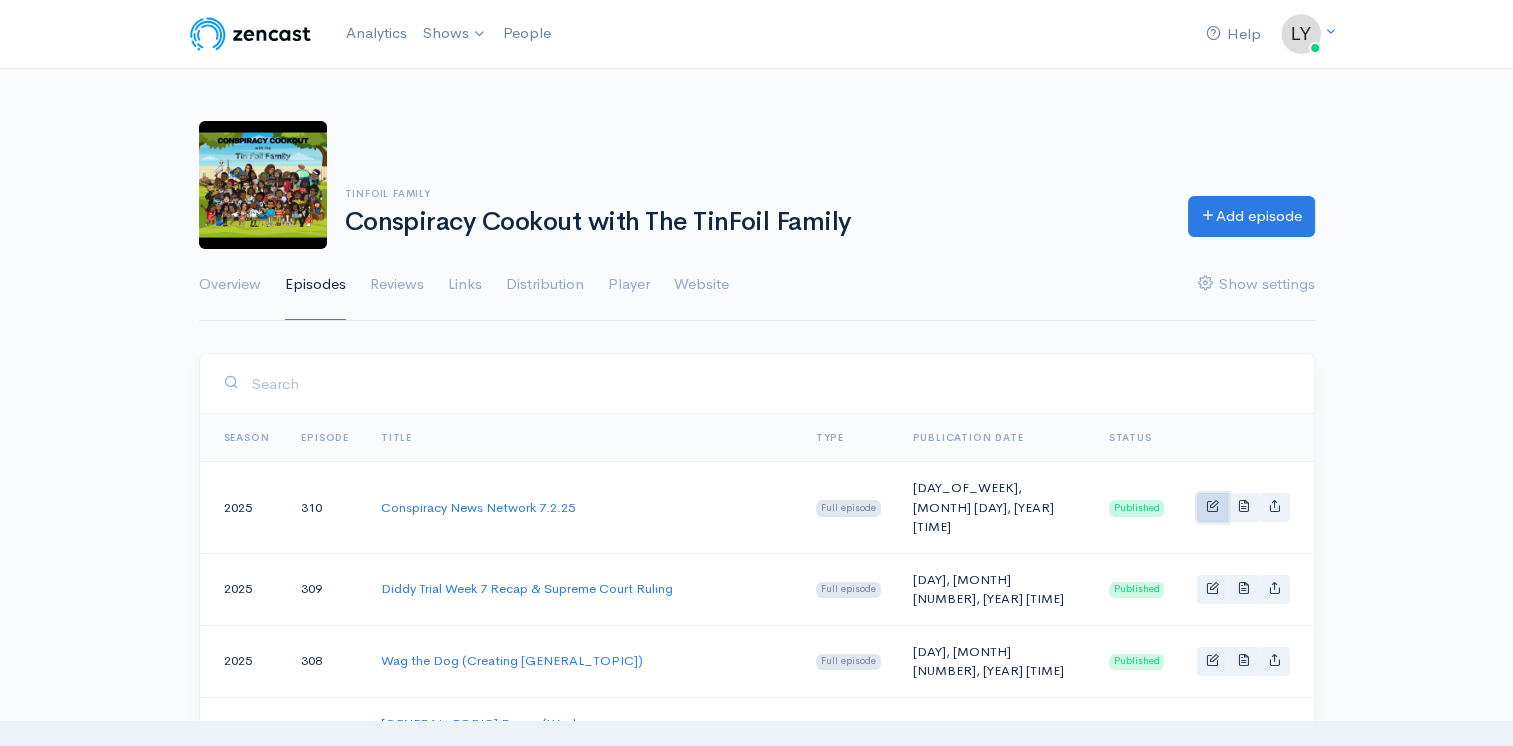 click at bounding box center [1212, 507] 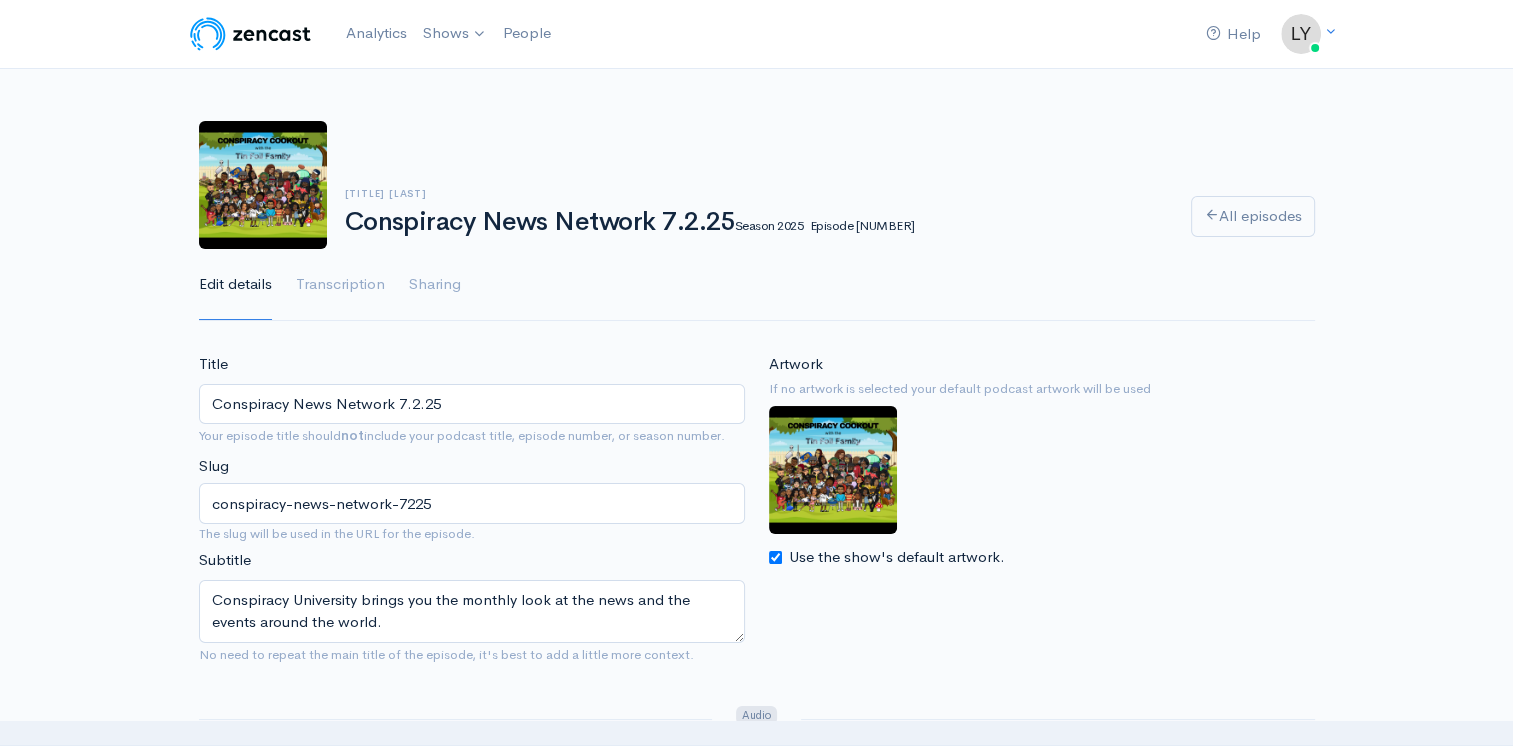 scroll, scrollTop: 0, scrollLeft: 0, axis: both 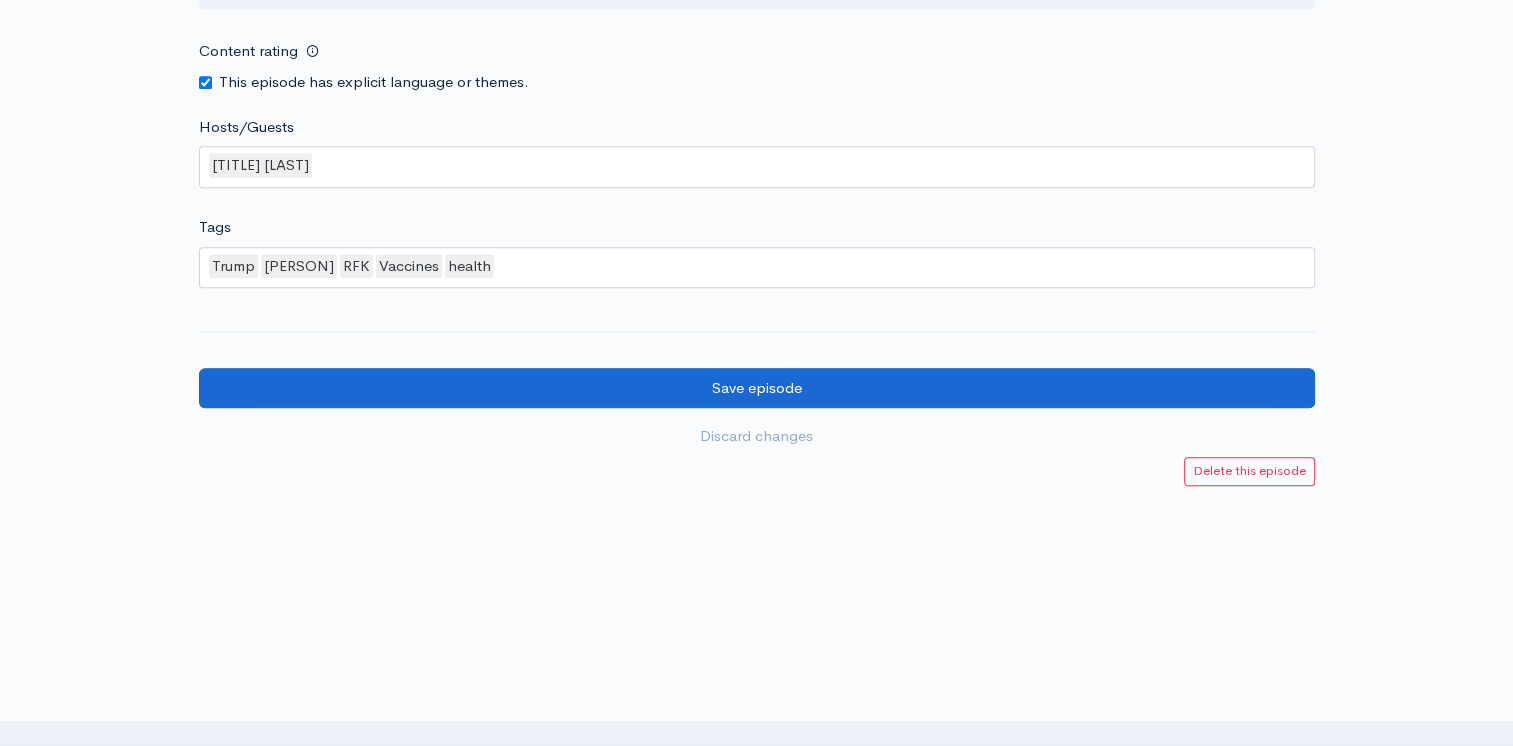 type on "[BRAND] [VERSION] ([EVENT])" 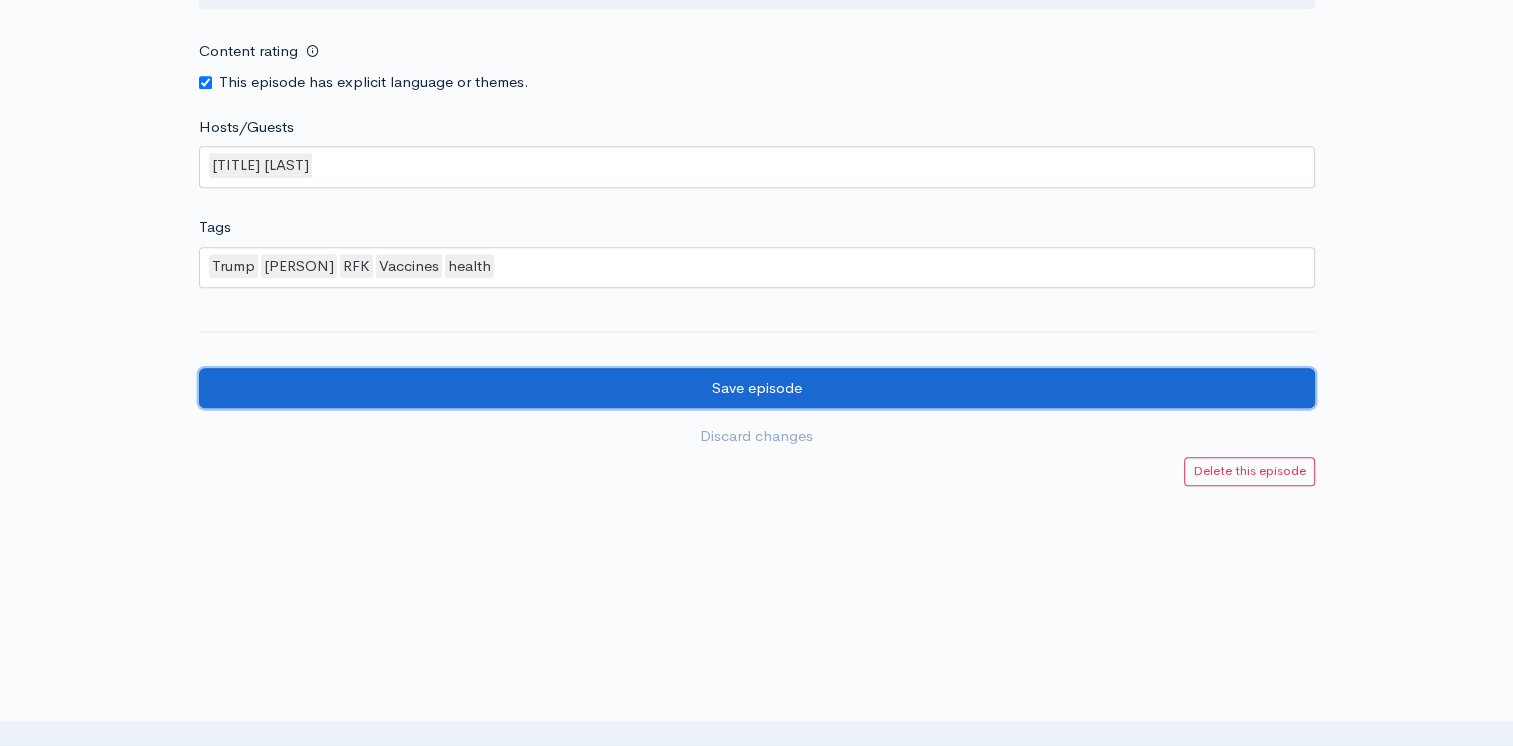 click on "Save episode" at bounding box center [757, 388] 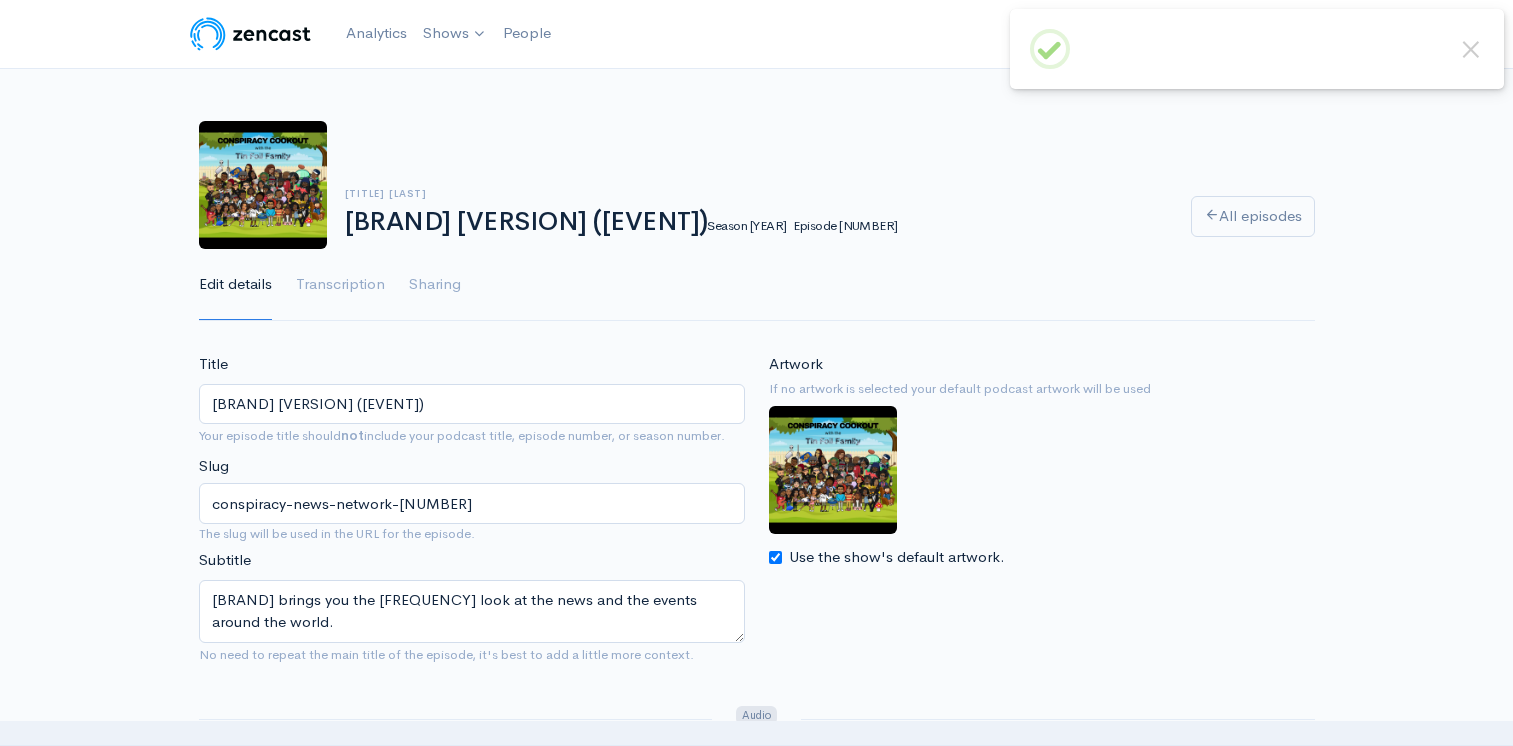 scroll, scrollTop: 0, scrollLeft: 0, axis: both 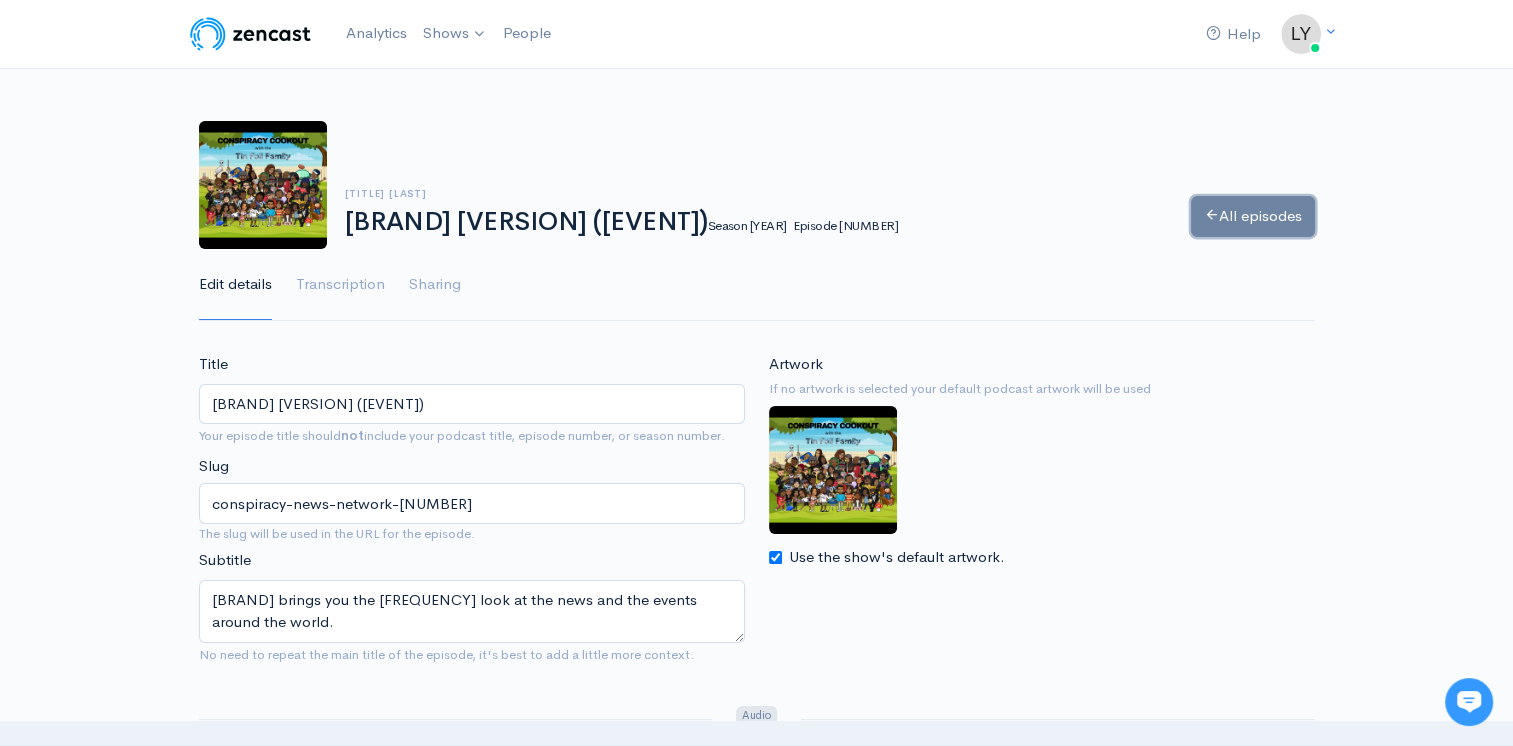 click on "All episodes" at bounding box center (1253, 216) 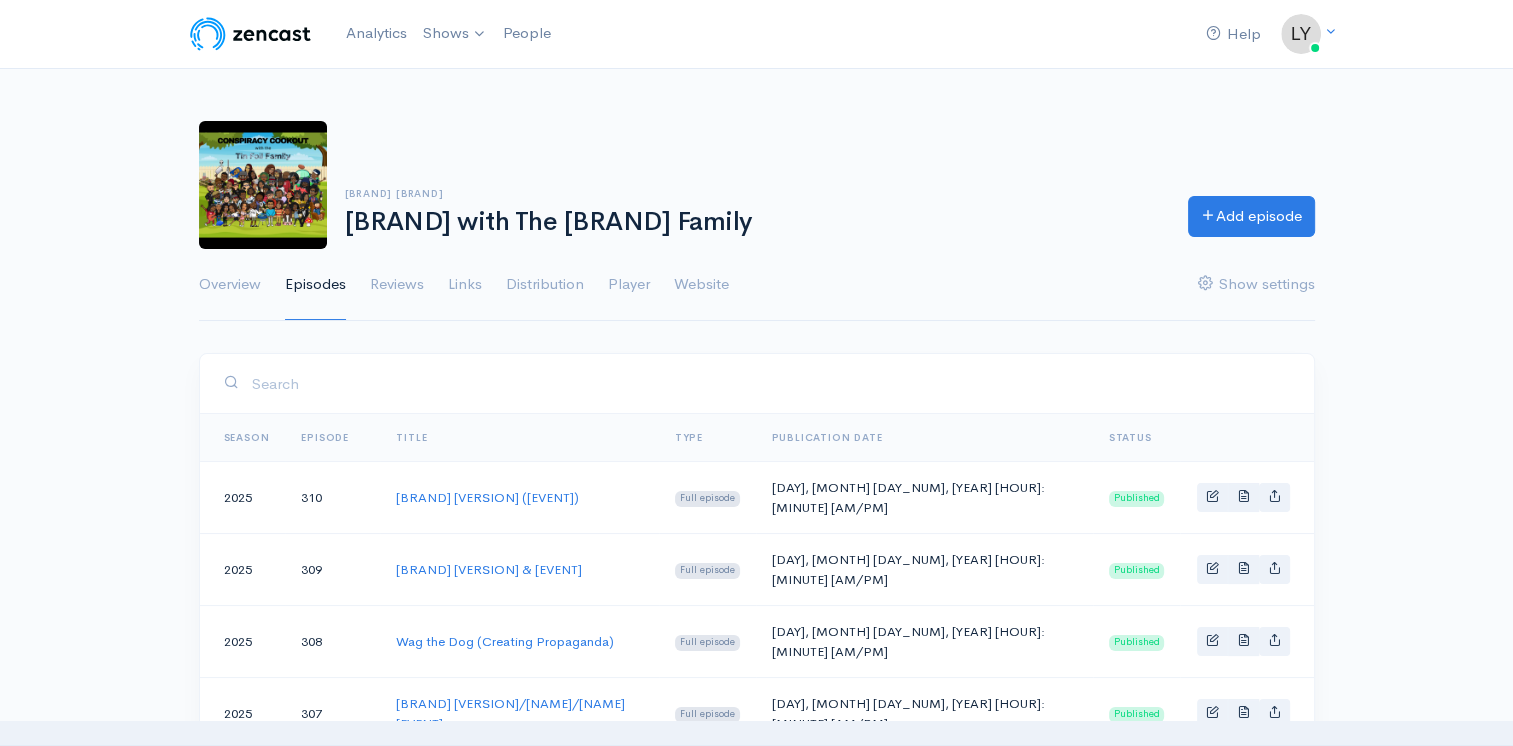 scroll, scrollTop: 0, scrollLeft: 0, axis: both 